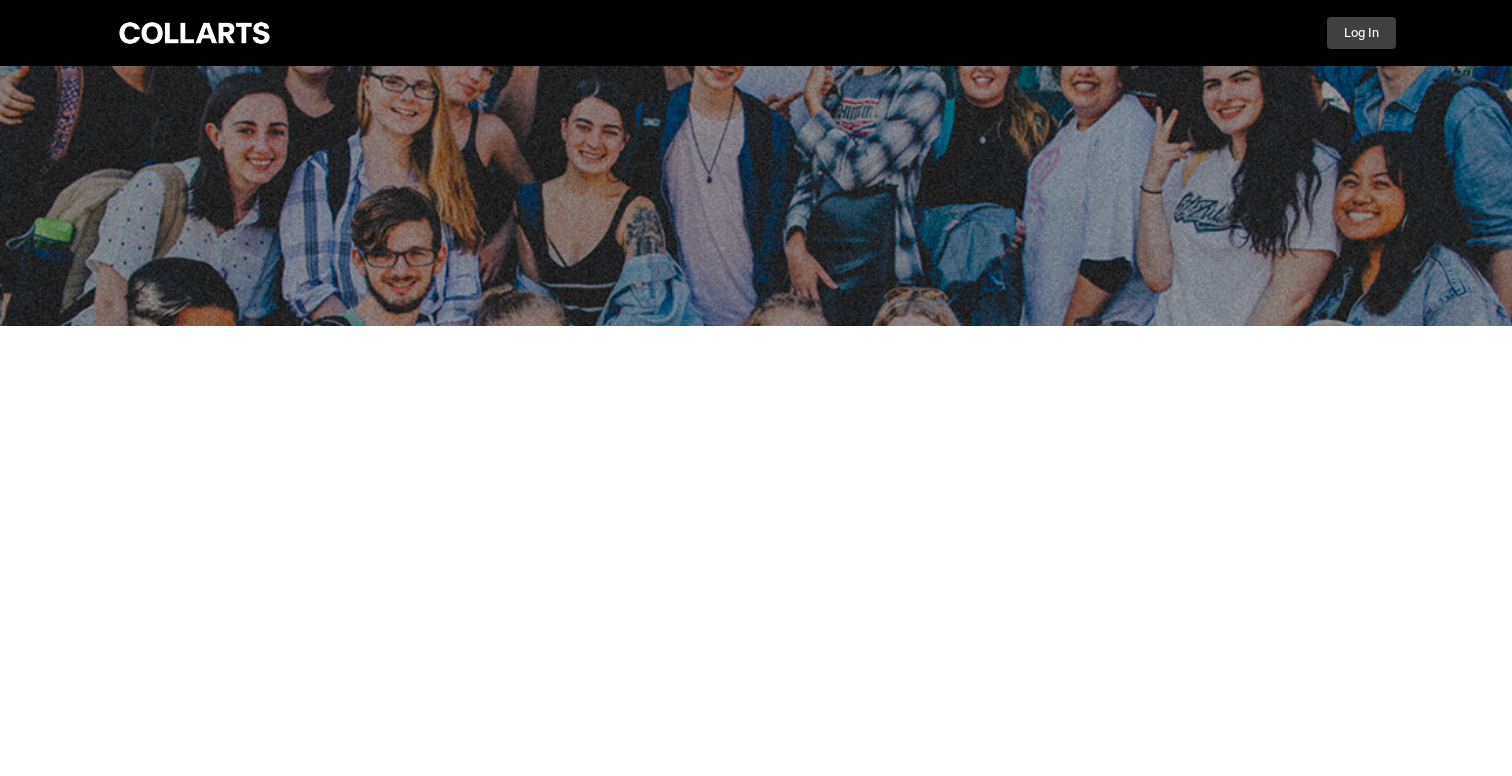 scroll, scrollTop: 0, scrollLeft: 0, axis: both 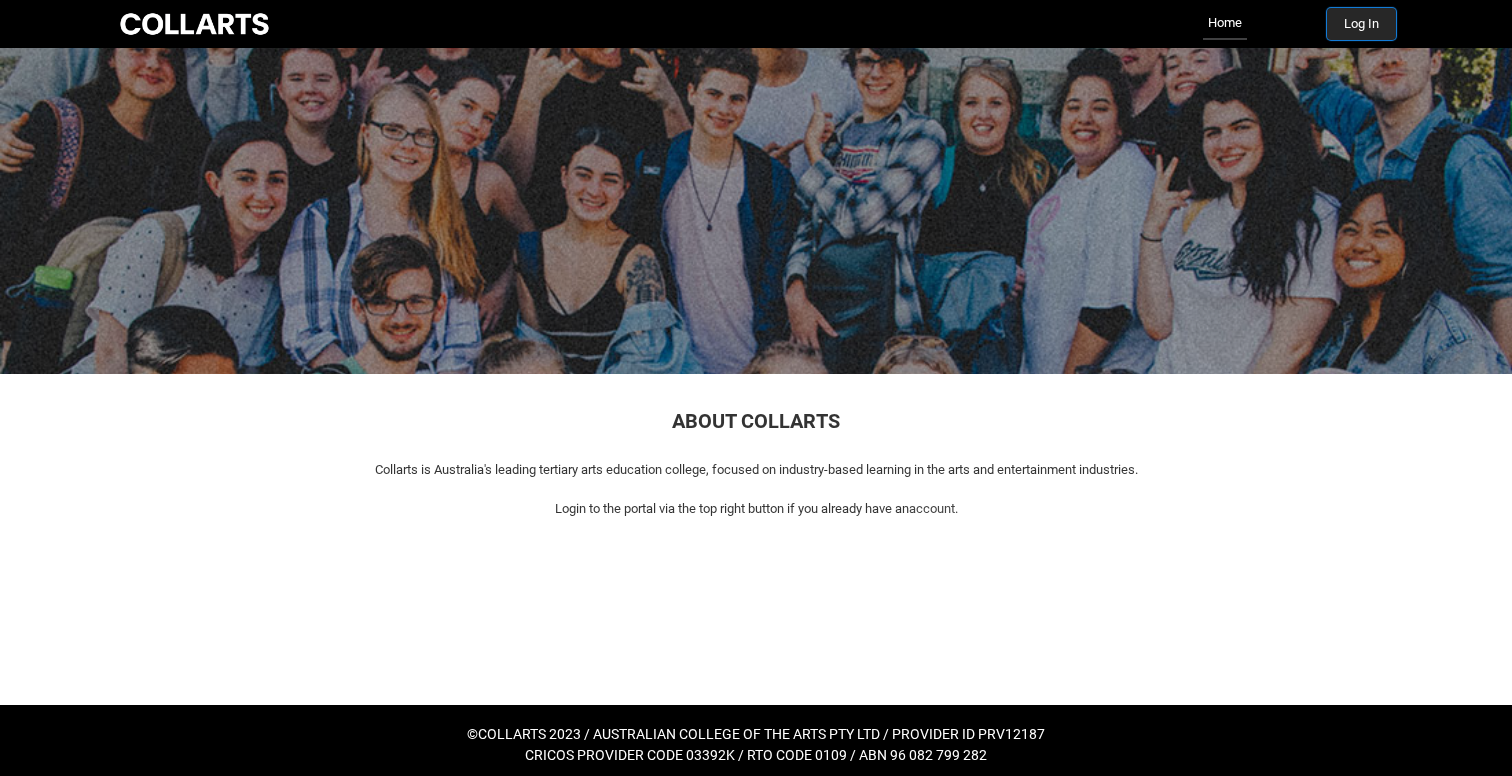 click on "Log In" at bounding box center [1361, 24] 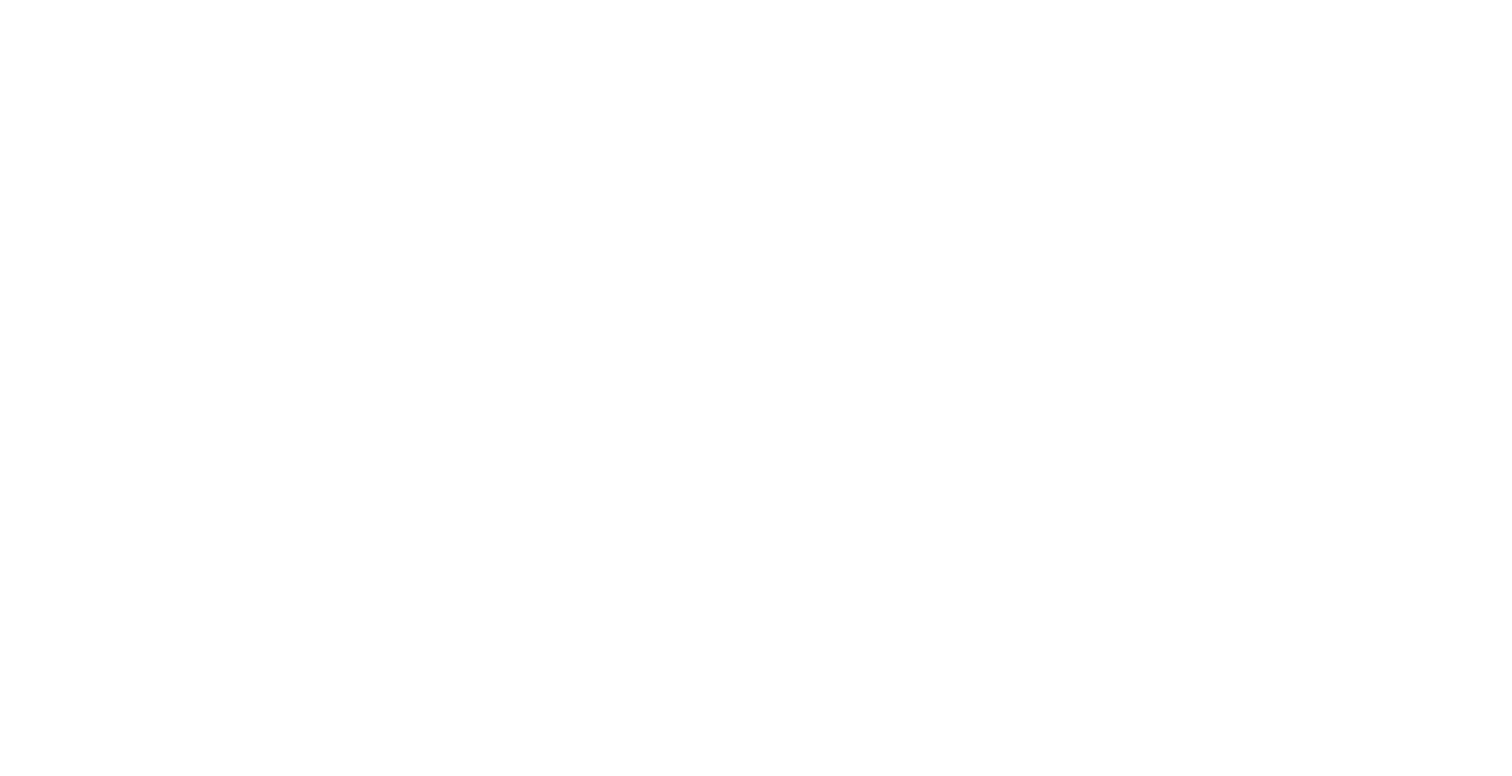 scroll, scrollTop: 0, scrollLeft: 0, axis: both 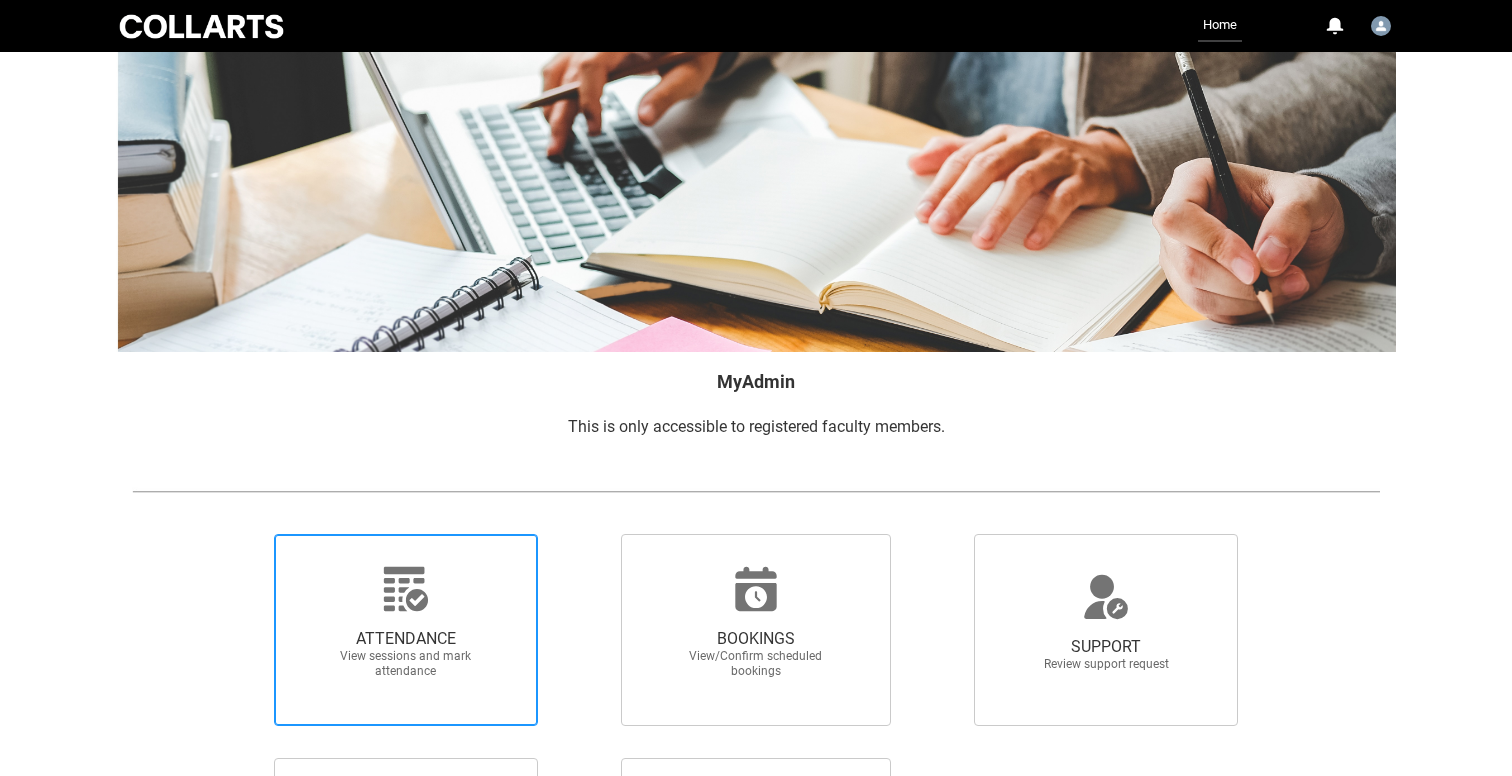 click on "ATTENDANCE" at bounding box center [406, 639] 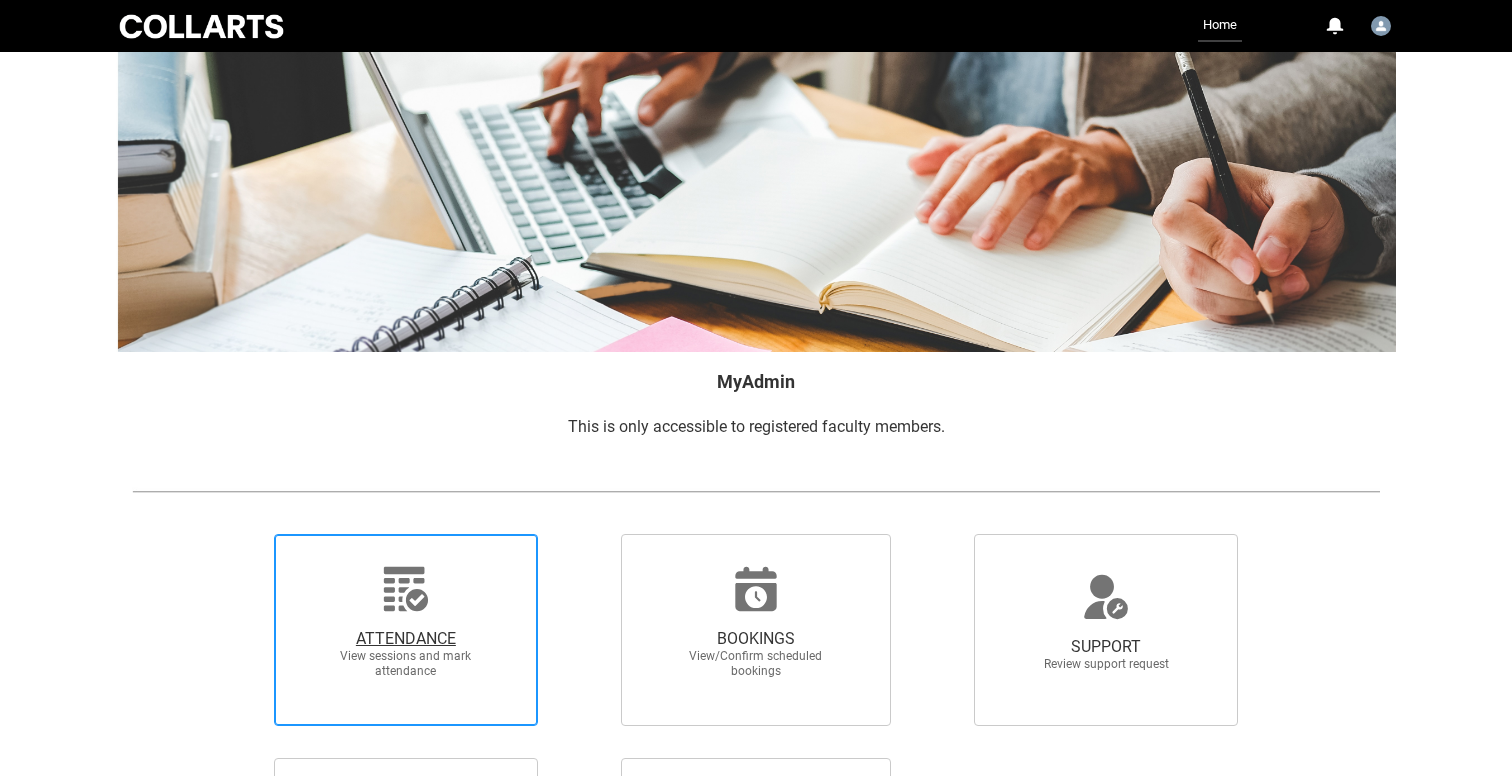 radio on "true" 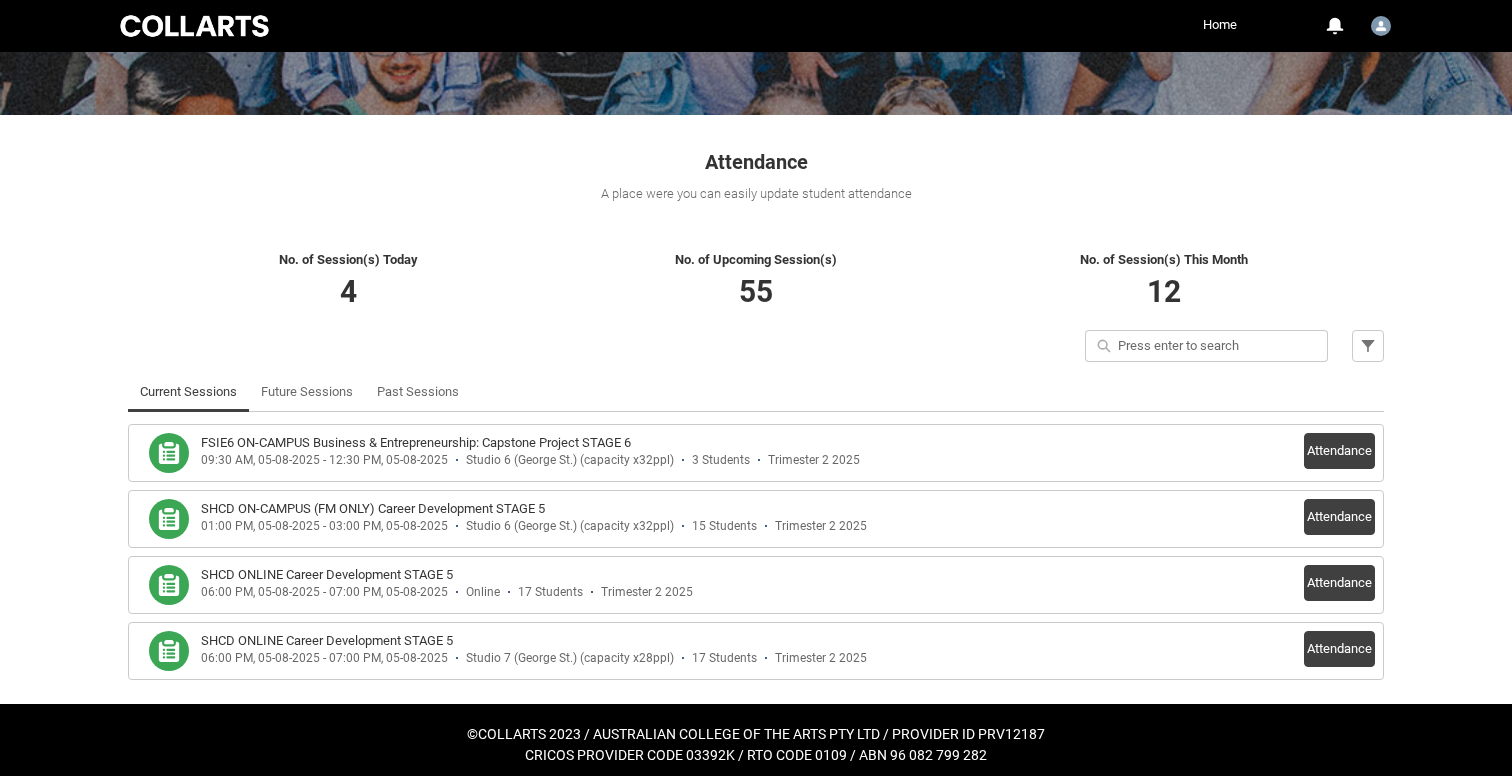 scroll, scrollTop: 253, scrollLeft: 0, axis: vertical 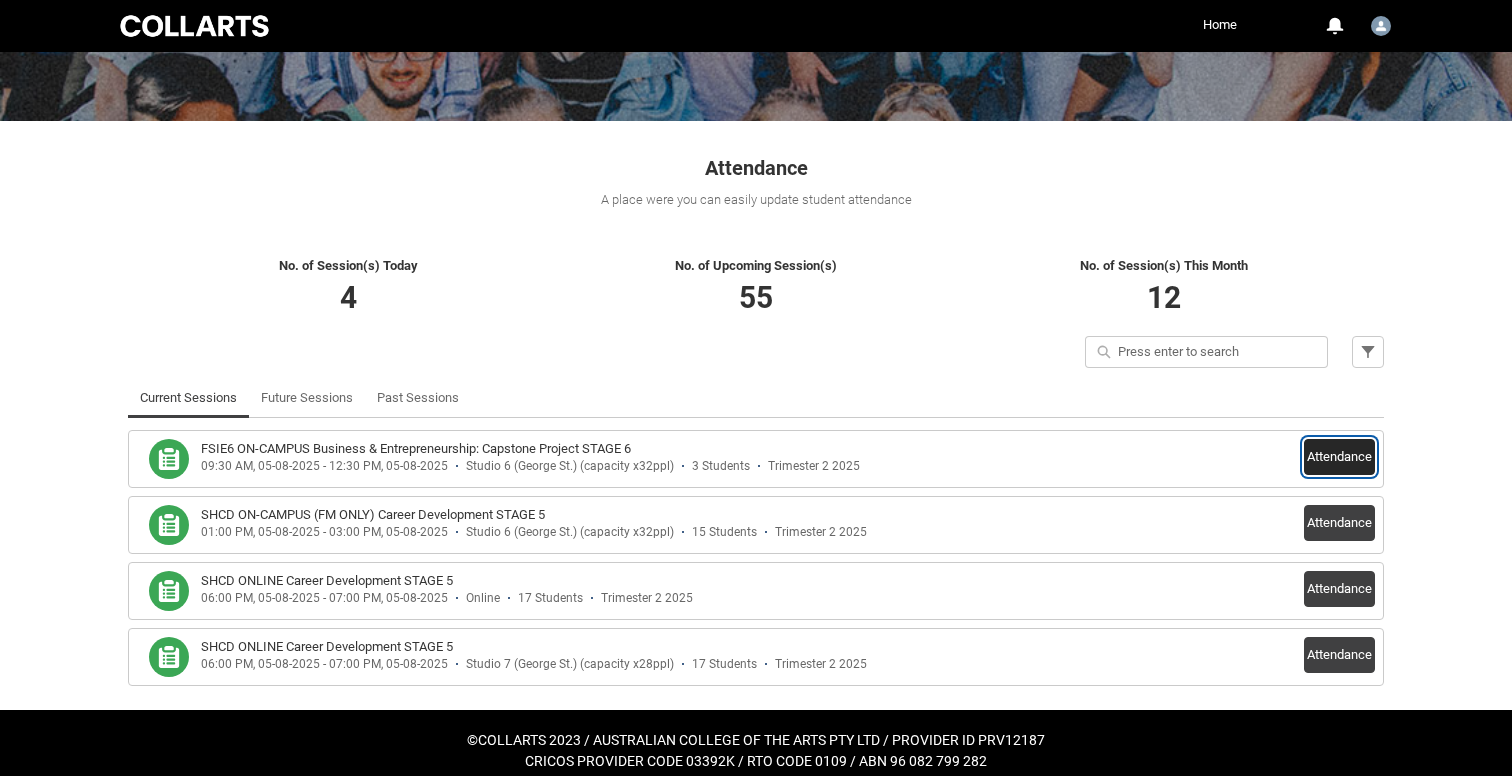 click on "Attendance" at bounding box center (1339, 457) 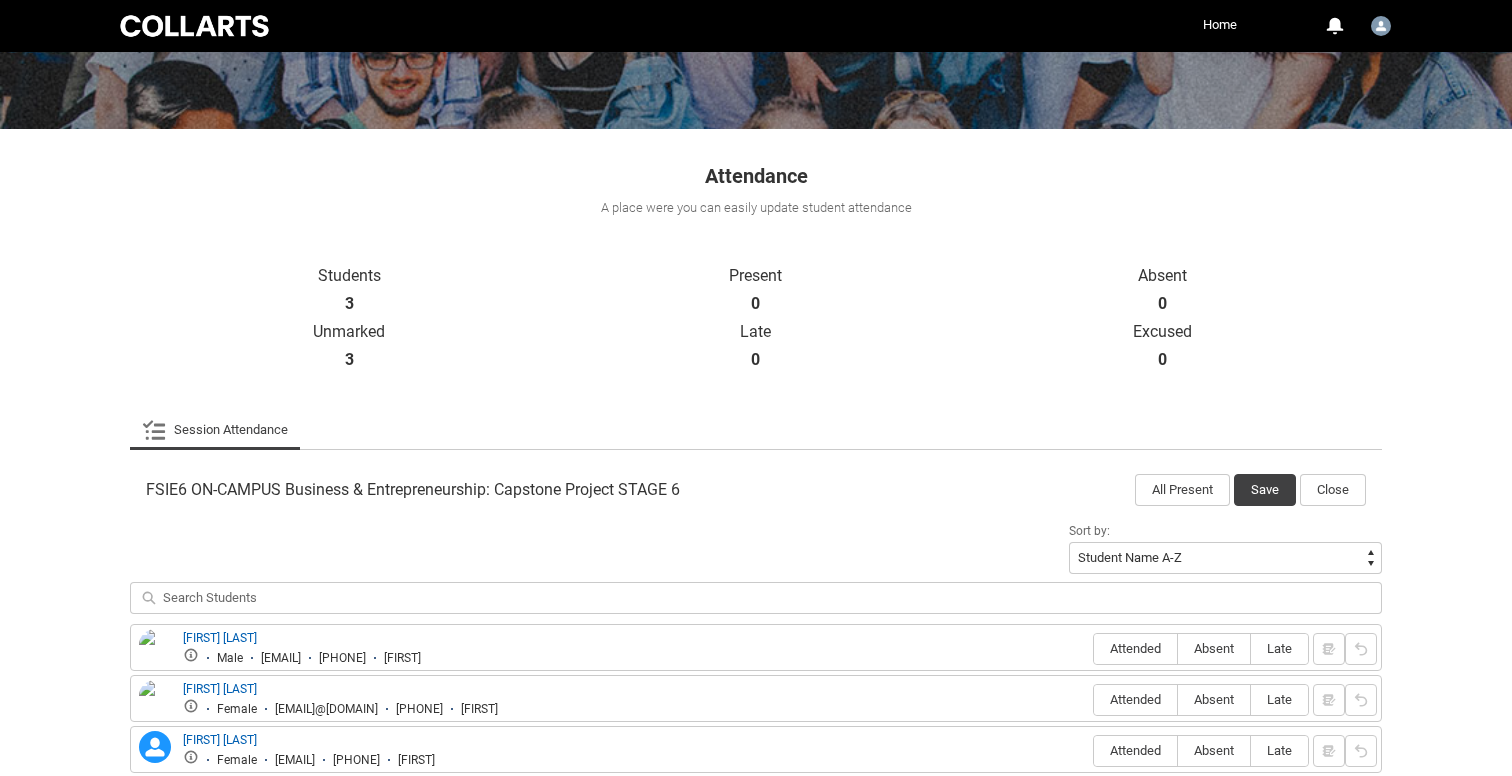 scroll, scrollTop: 360, scrollLeft: 0, axis: vertical 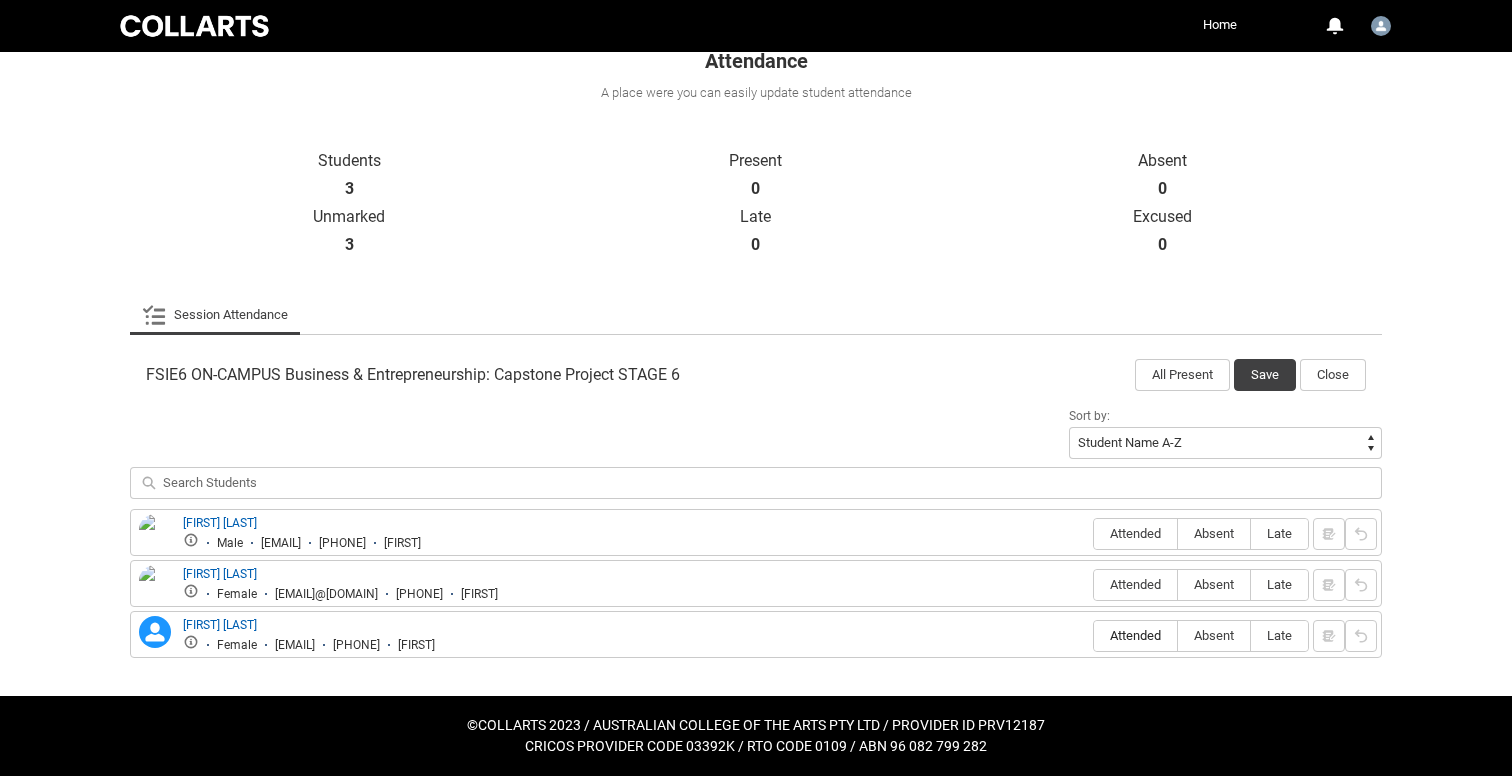 click on "Attended" at bounding box center [1135, 635] 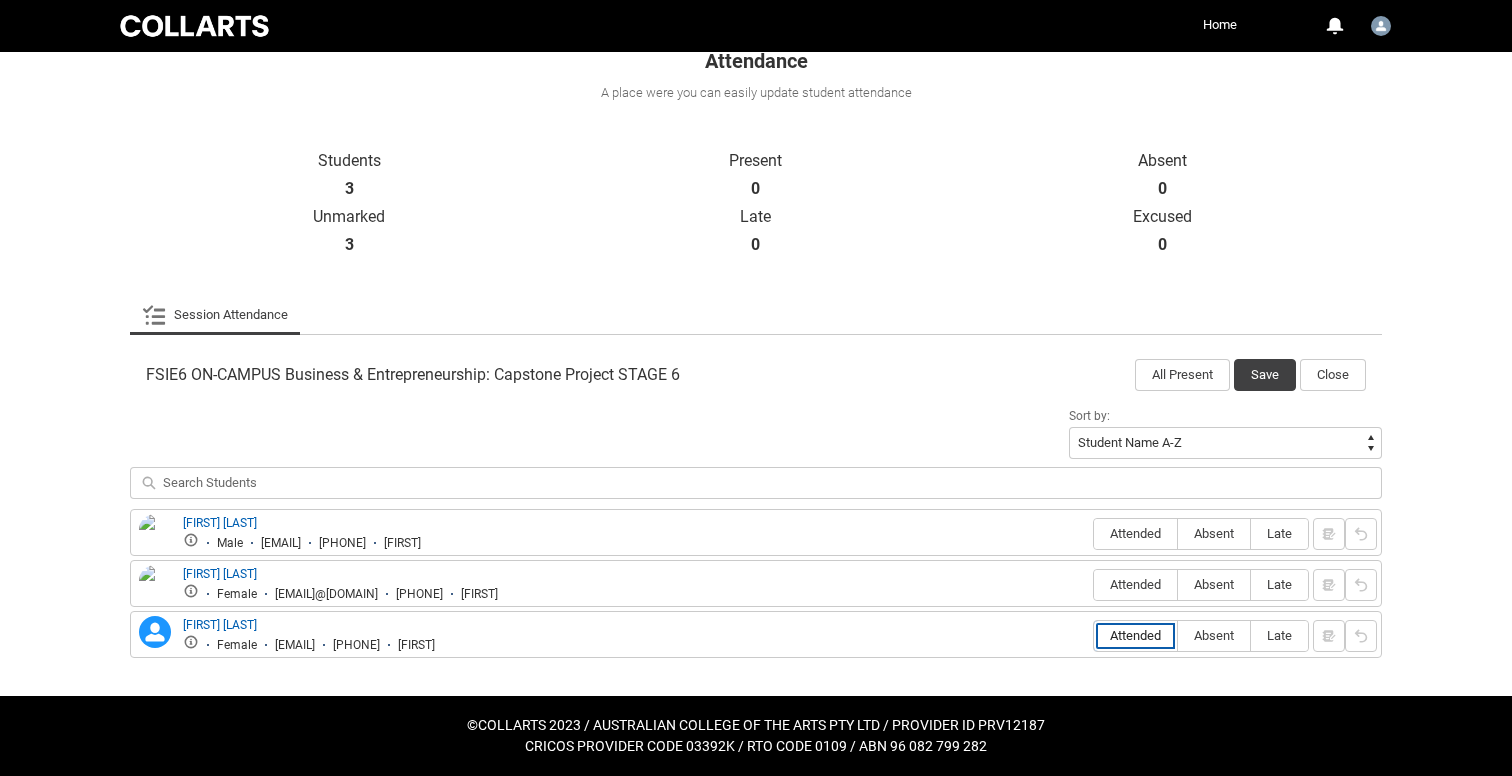 click on "Attended" at bounding box center (1093, 635) 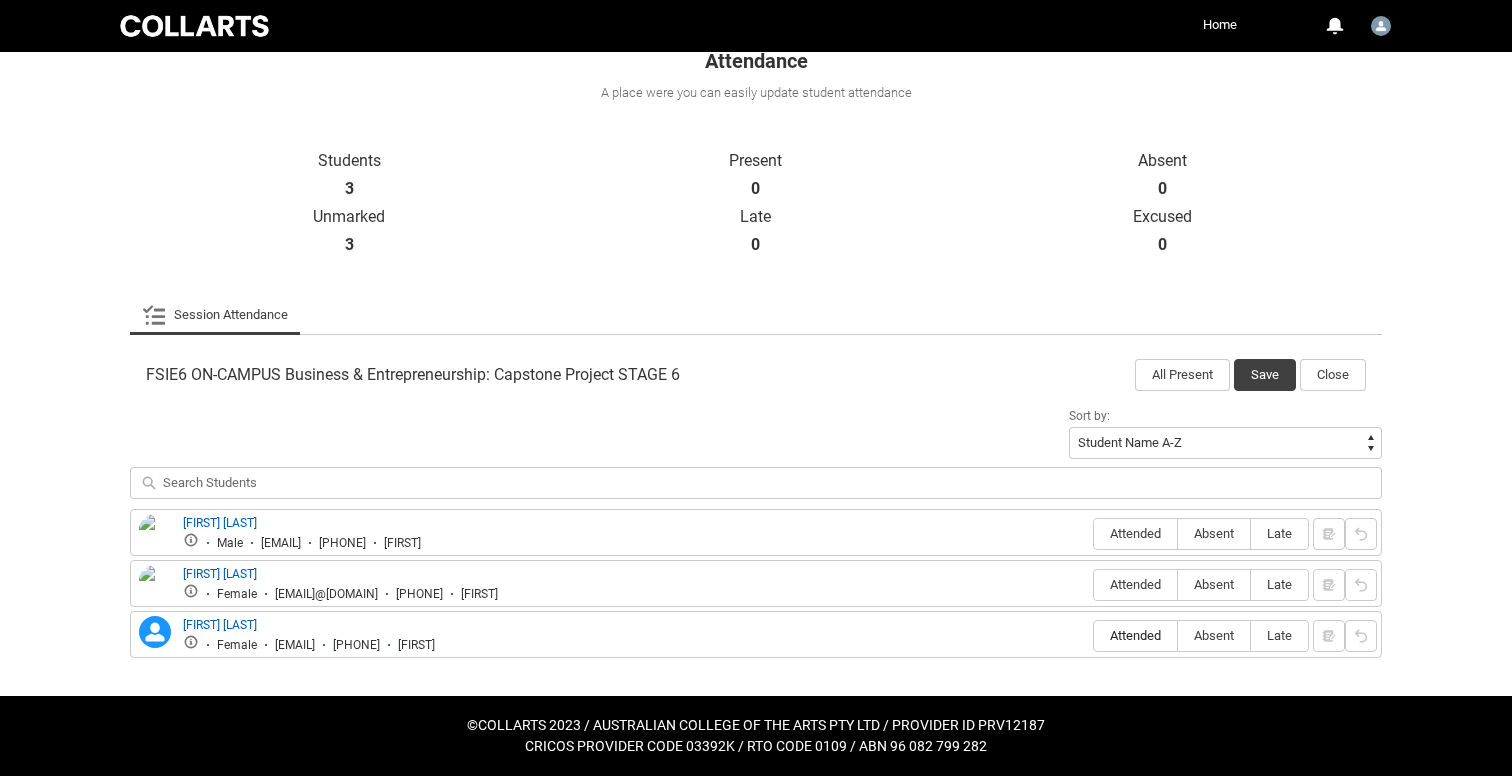 type on "Attended" 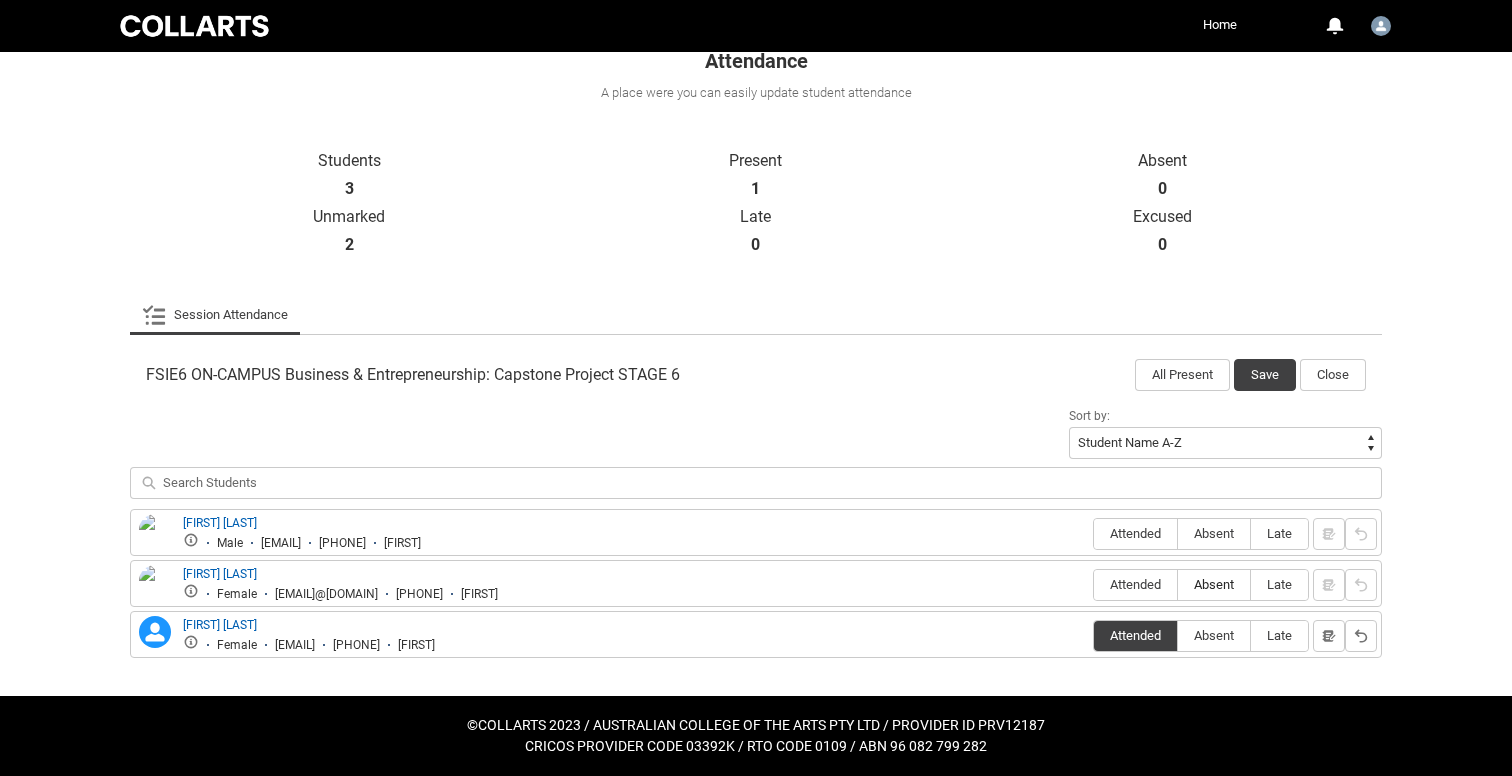 click on "Absent" at bounding box center (1214, 584) 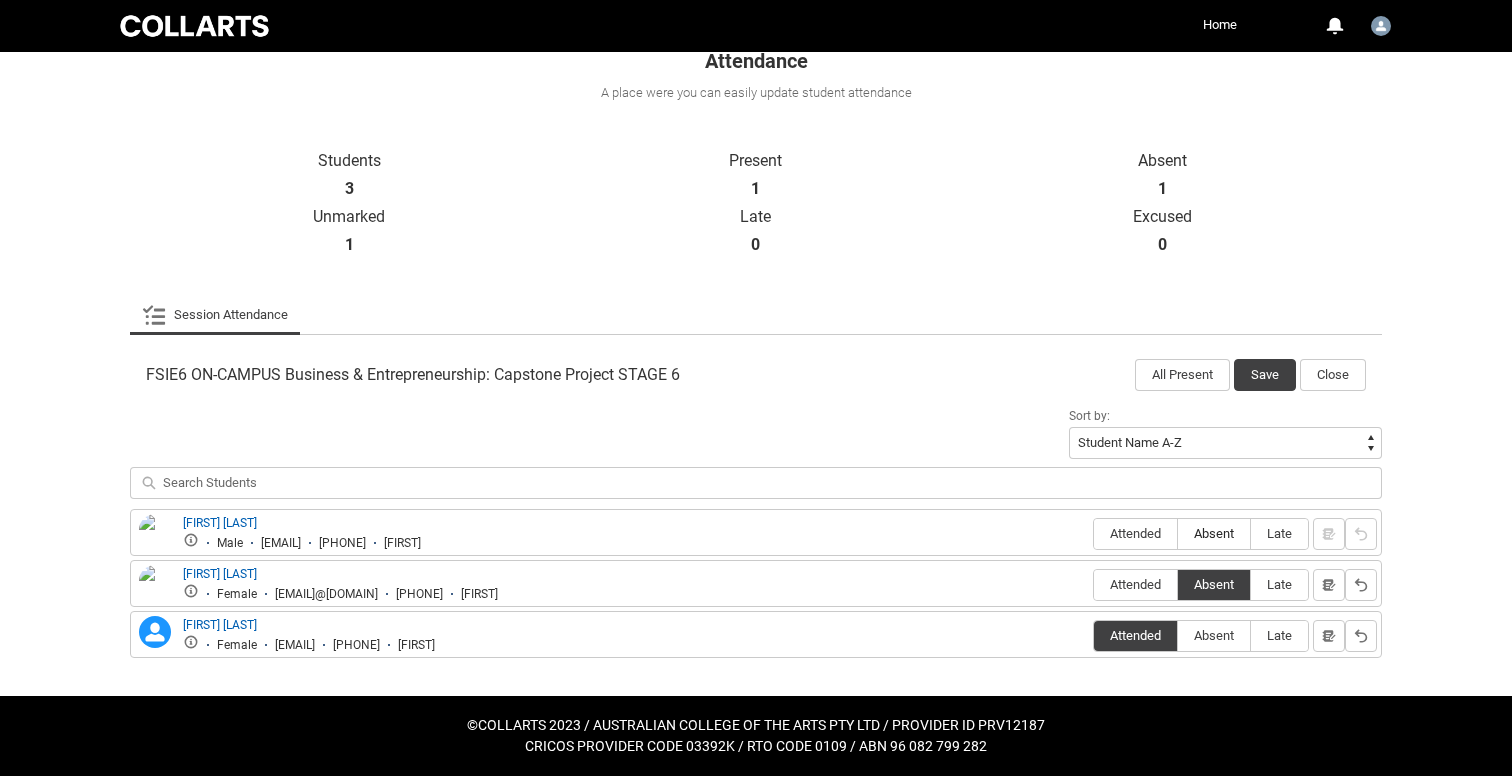 click on "Absent" at bounding box center (1214, 533) 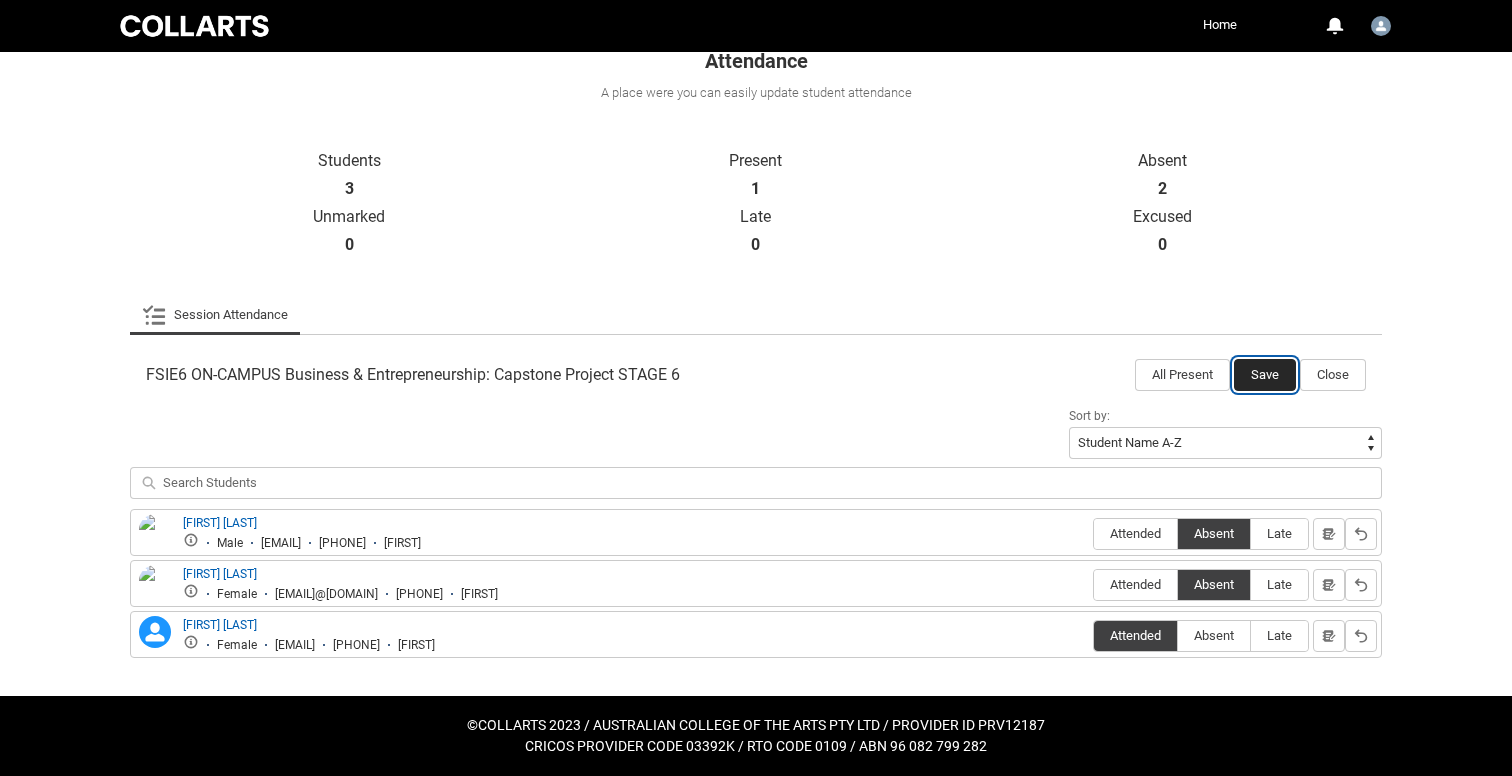 click on "Save" at bounding box center (1265, 375) 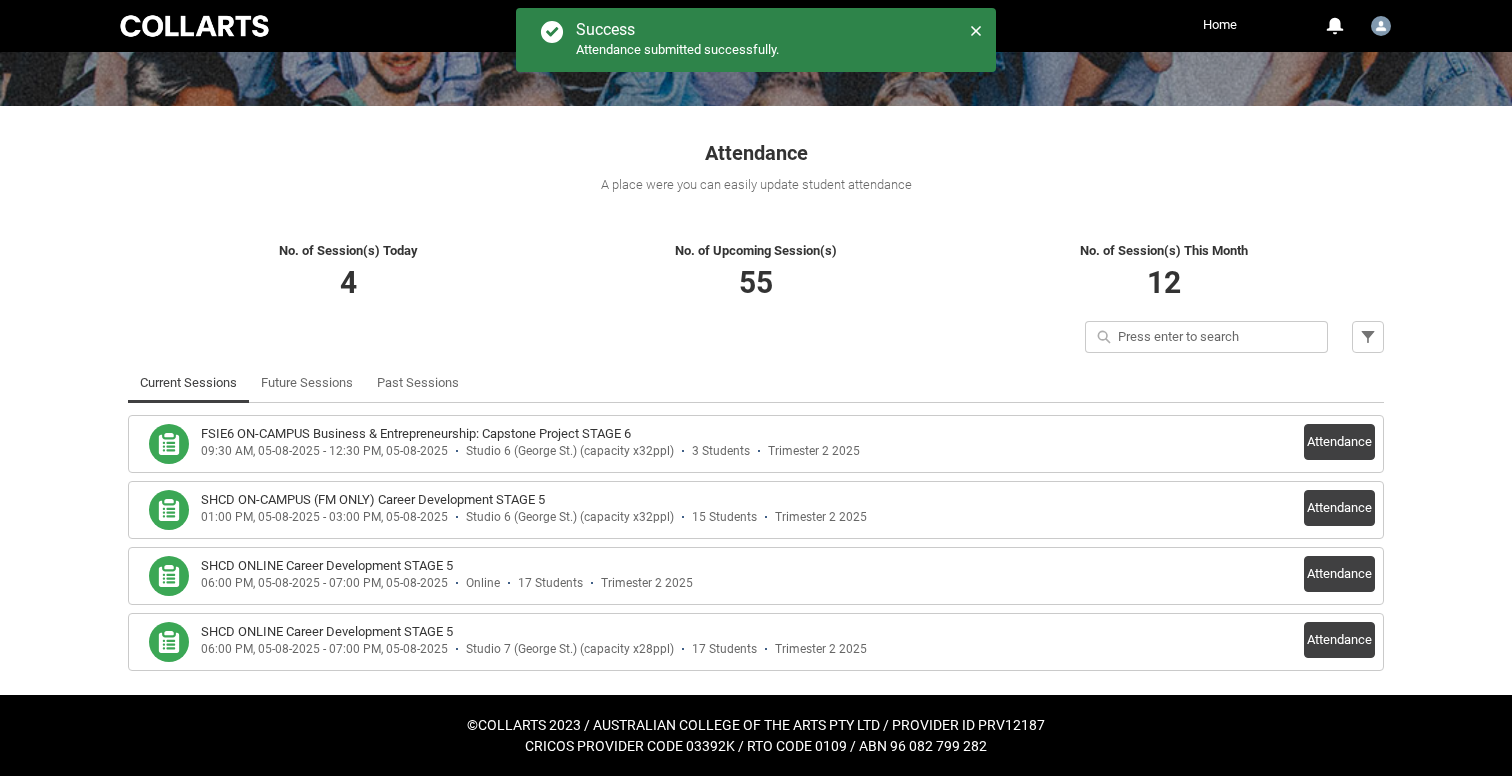 scroll, scrollTop: 268, scrollLeft: 0, axis: vertical 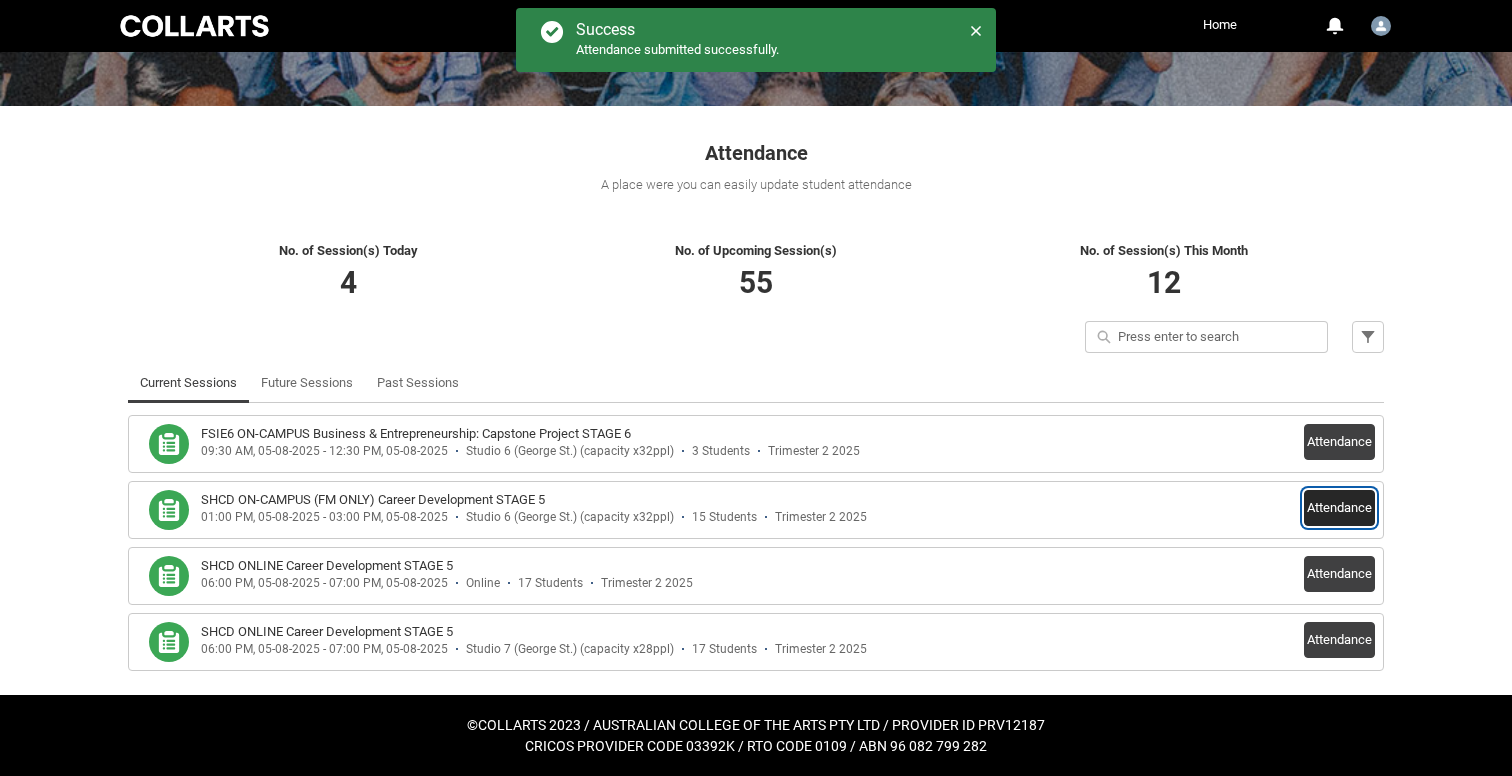 click on "Attendance" at bounding box center [1339, 508] 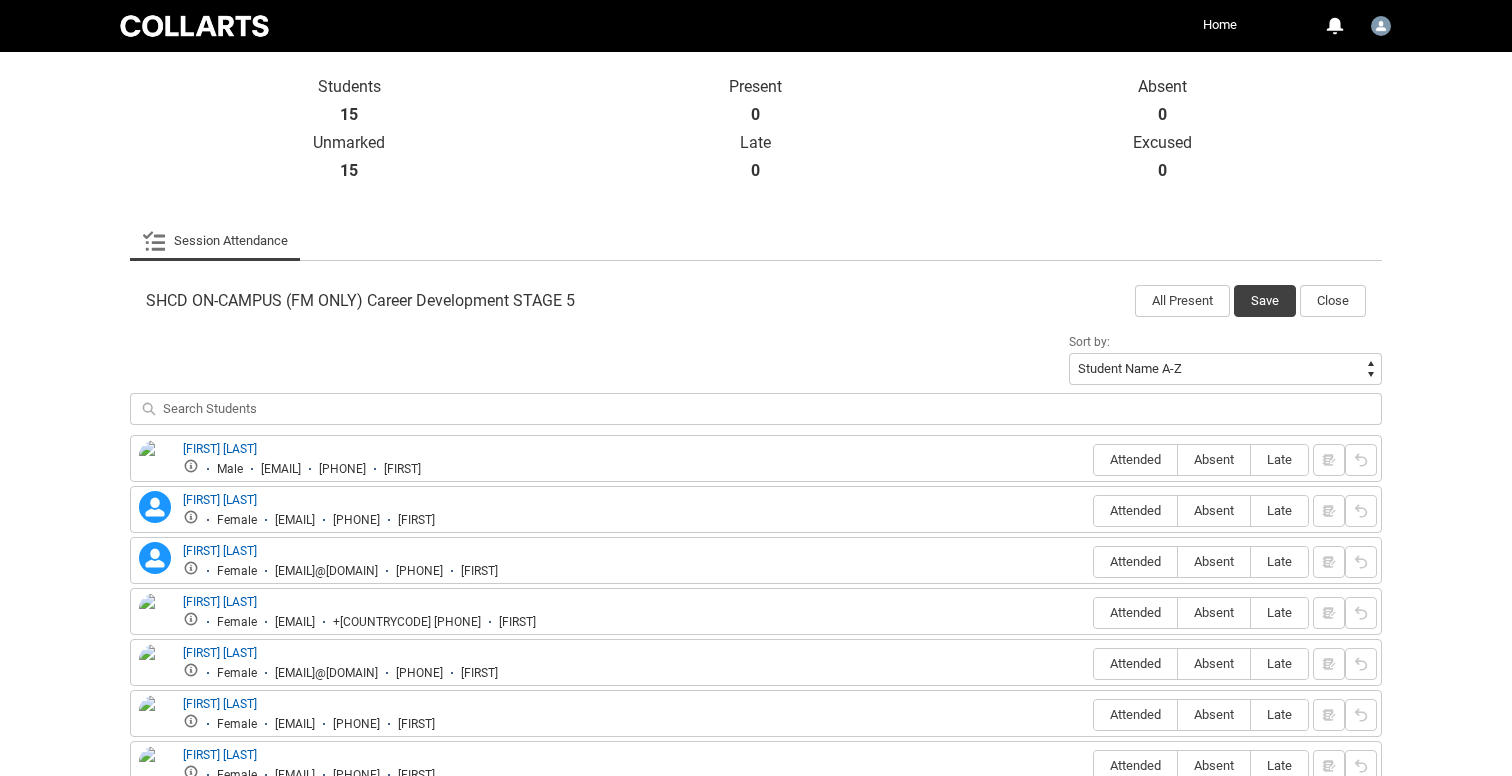 scroll, scrollTop: 469, scrollLeft: 0, axis: vertical 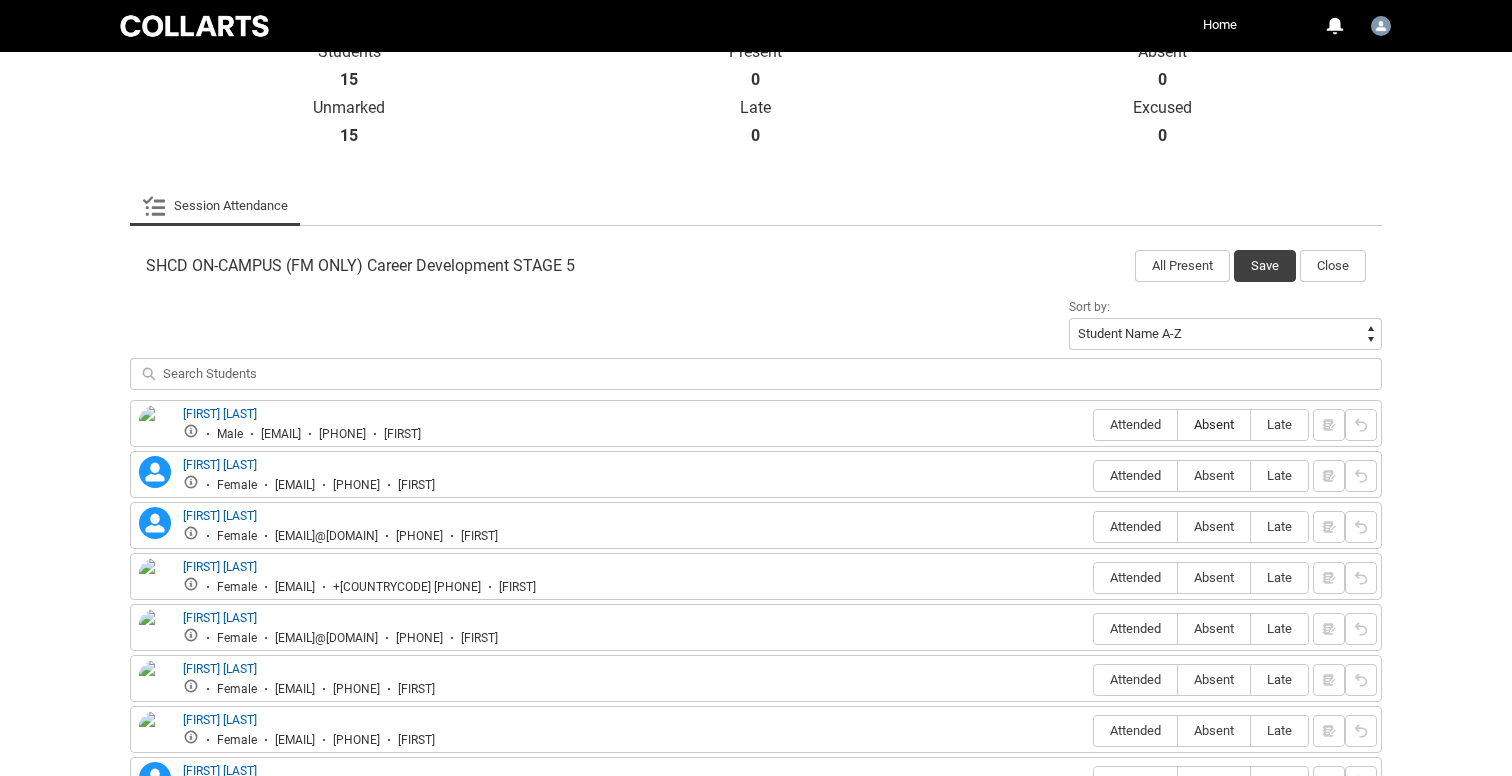 click on "Absent" at bounding box center (1214, 424) 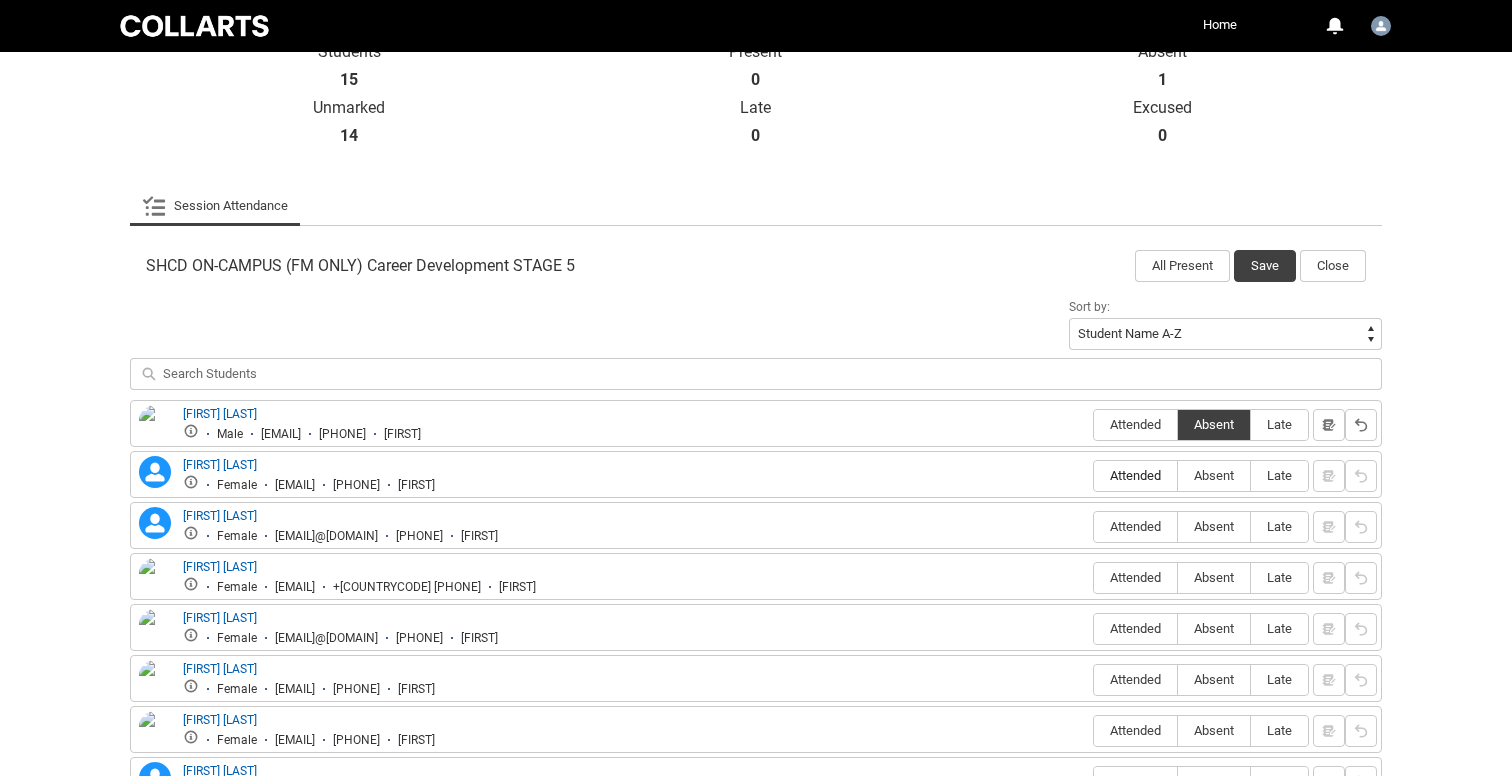 click on "Attended" at bounding box center (1135, 475) 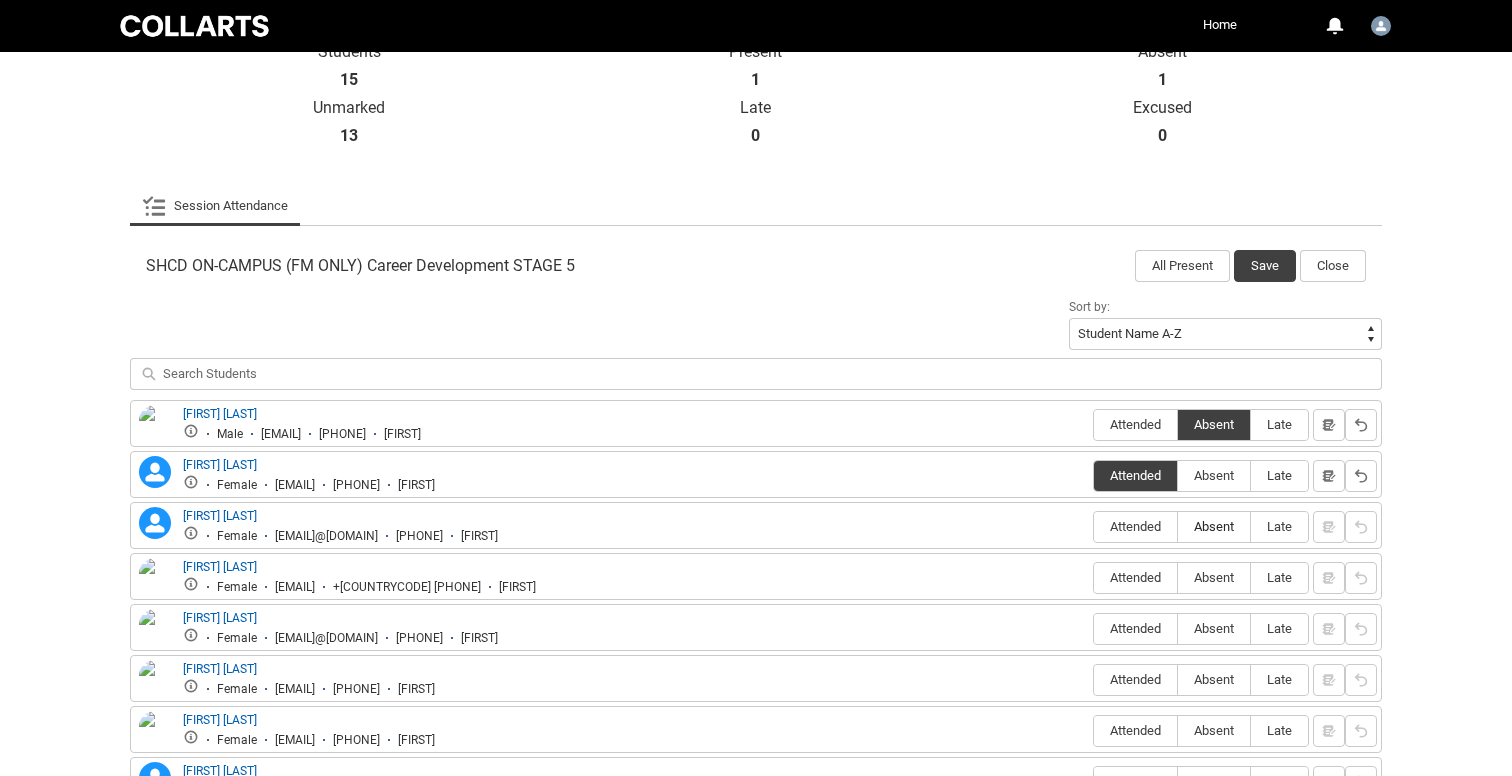 click on "Absent" at bounding box center (1214, 526) 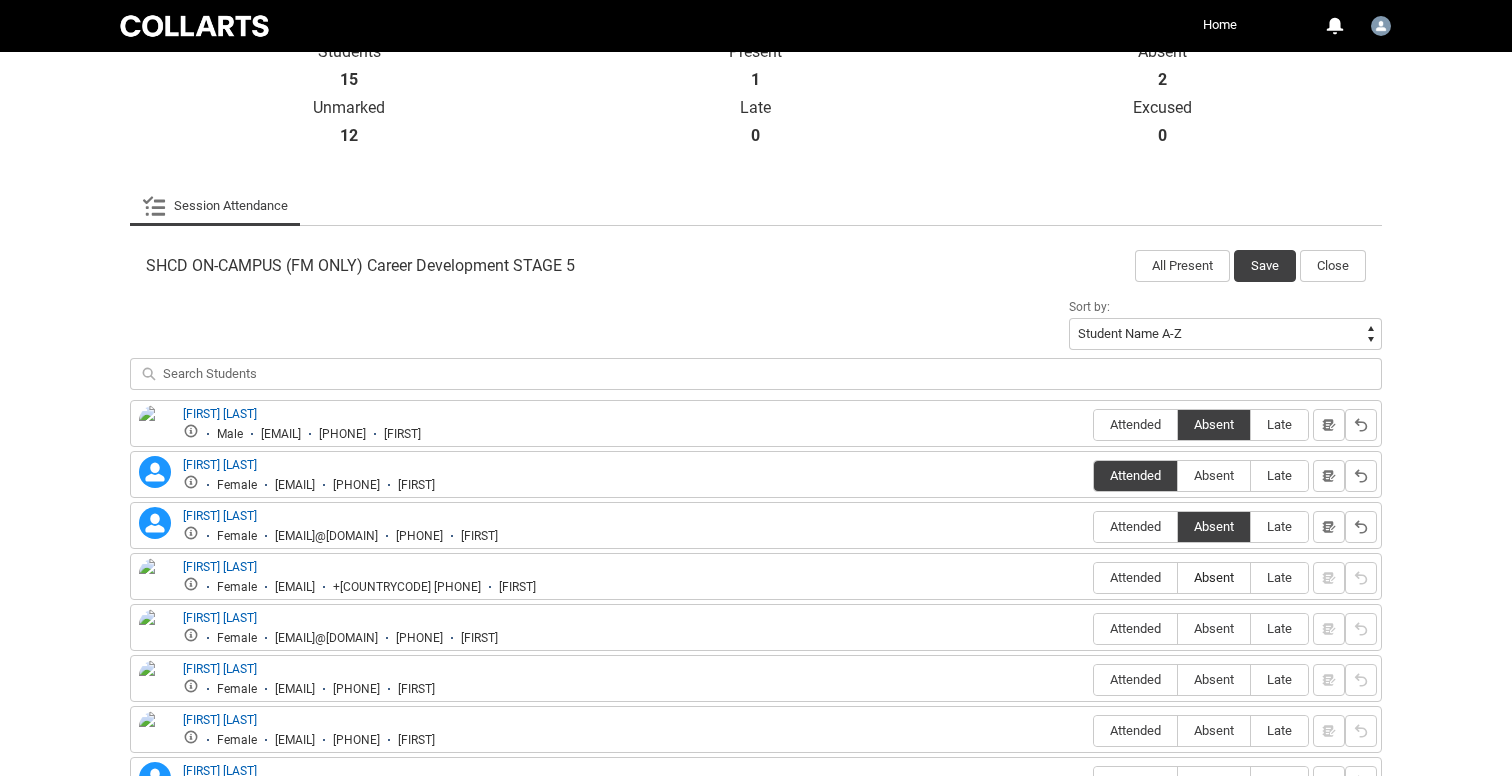 click on "Absent" at bounding box center [1214, 577] 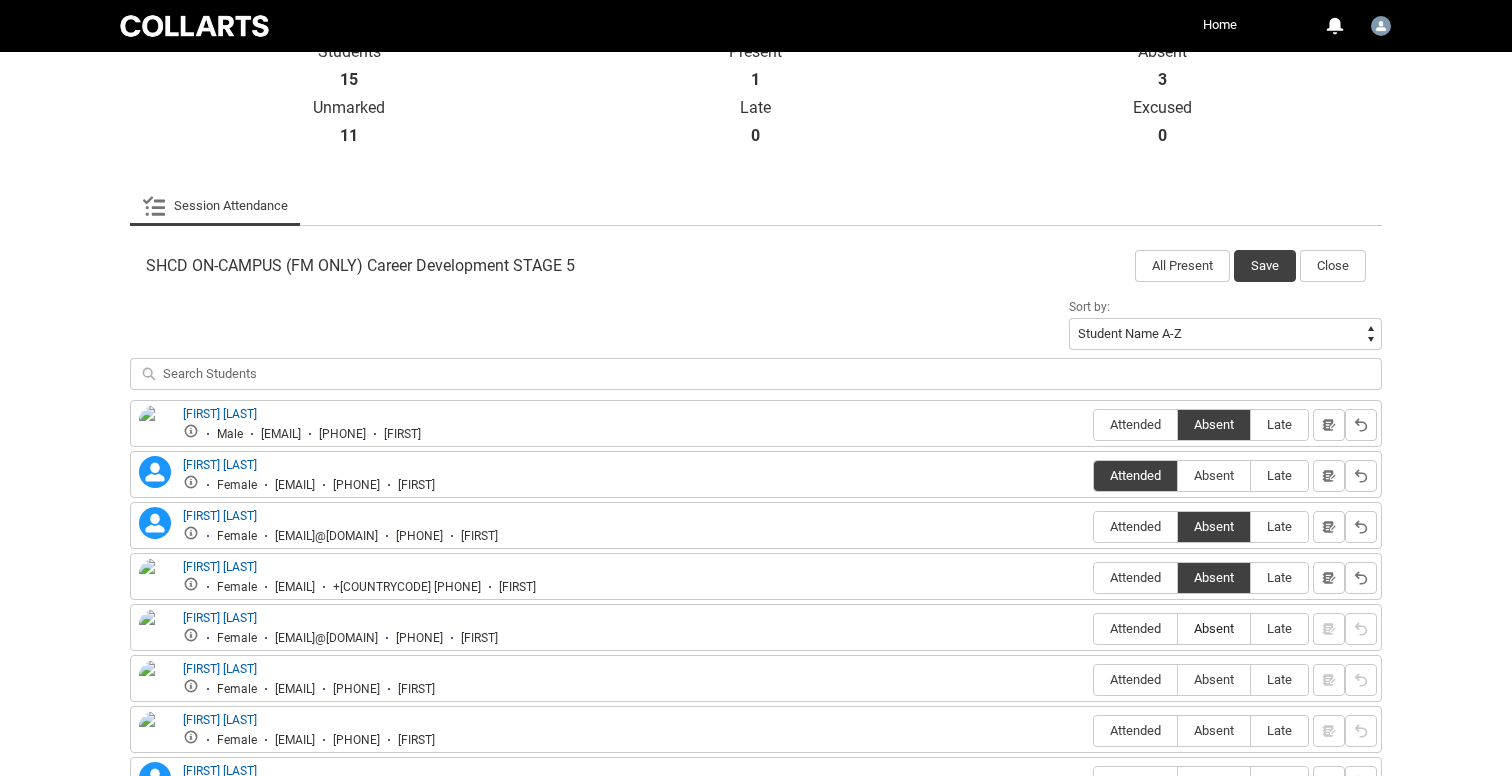 click on "Absent" at bounding box center [1214, 628] 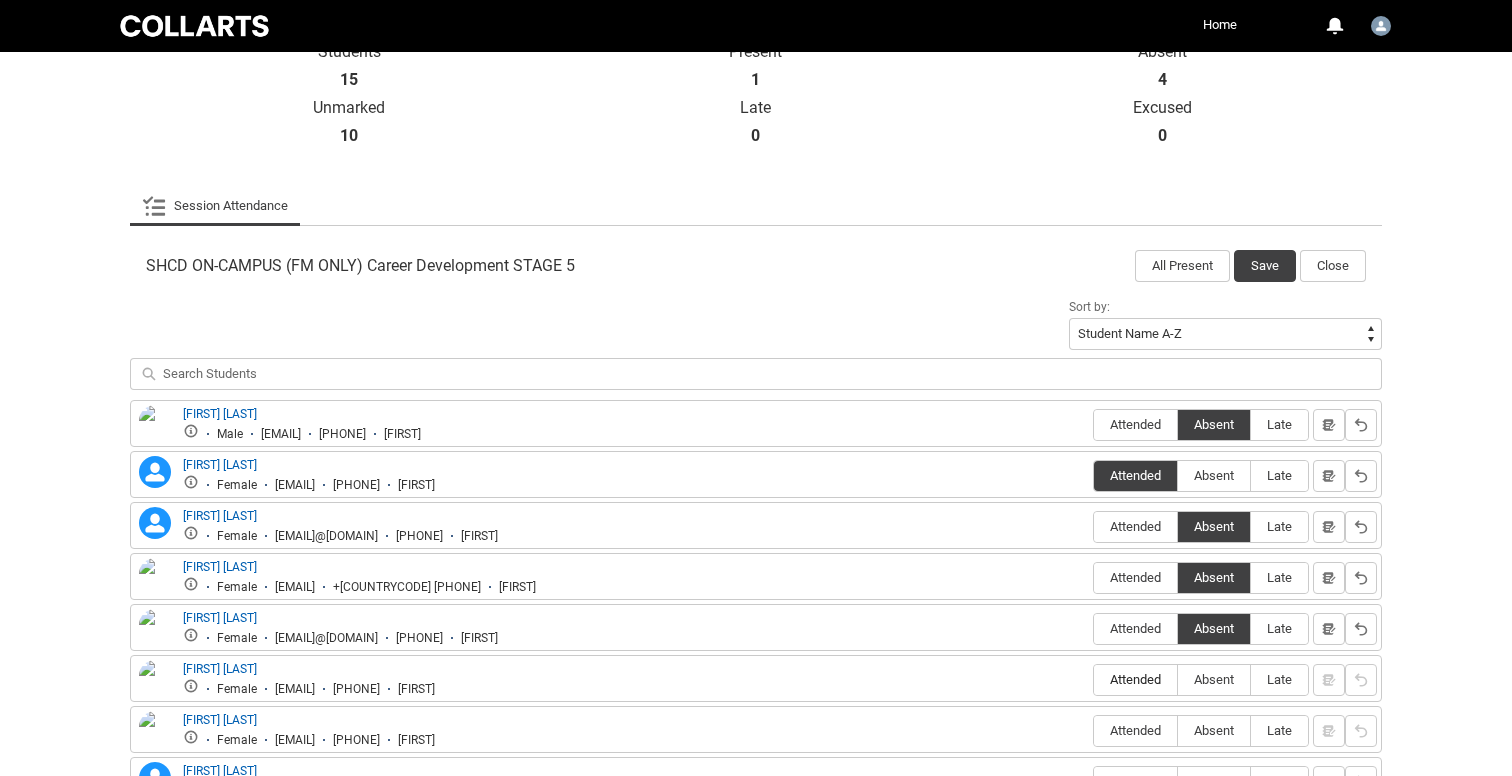 click on "Attended" at bounding box center (1135, 679) 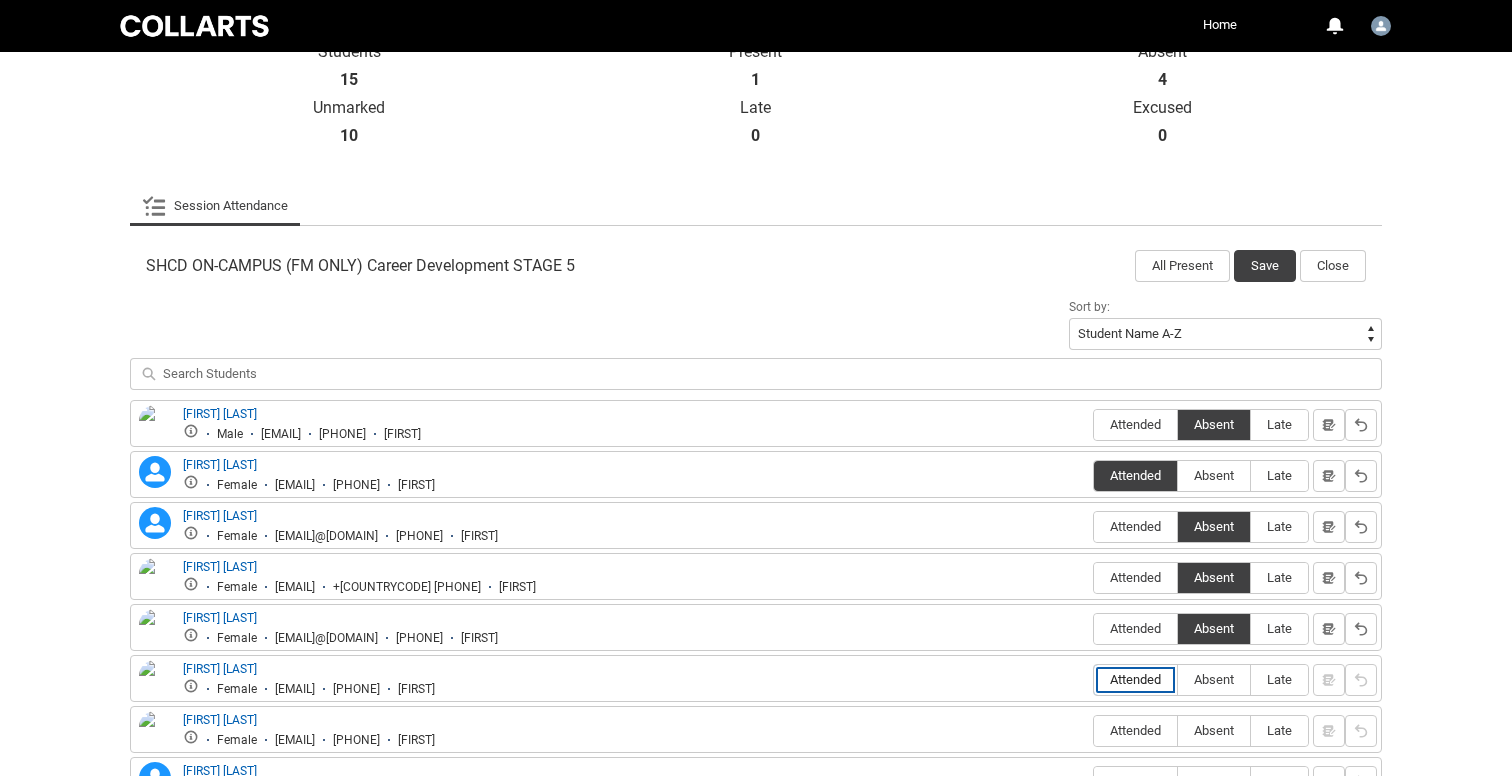 click on "Attended" at bounding box center (1093, 679) 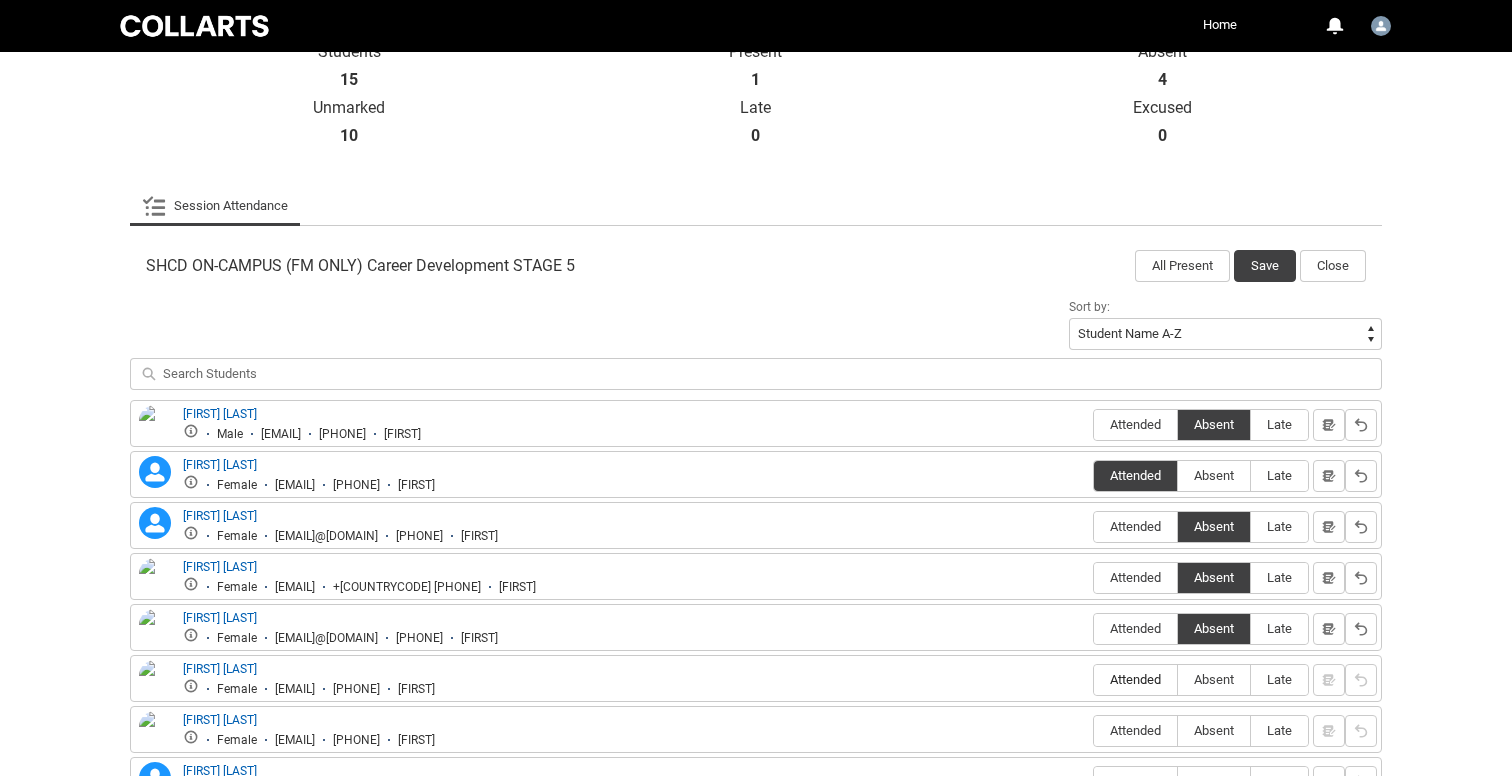 type on "Attended" 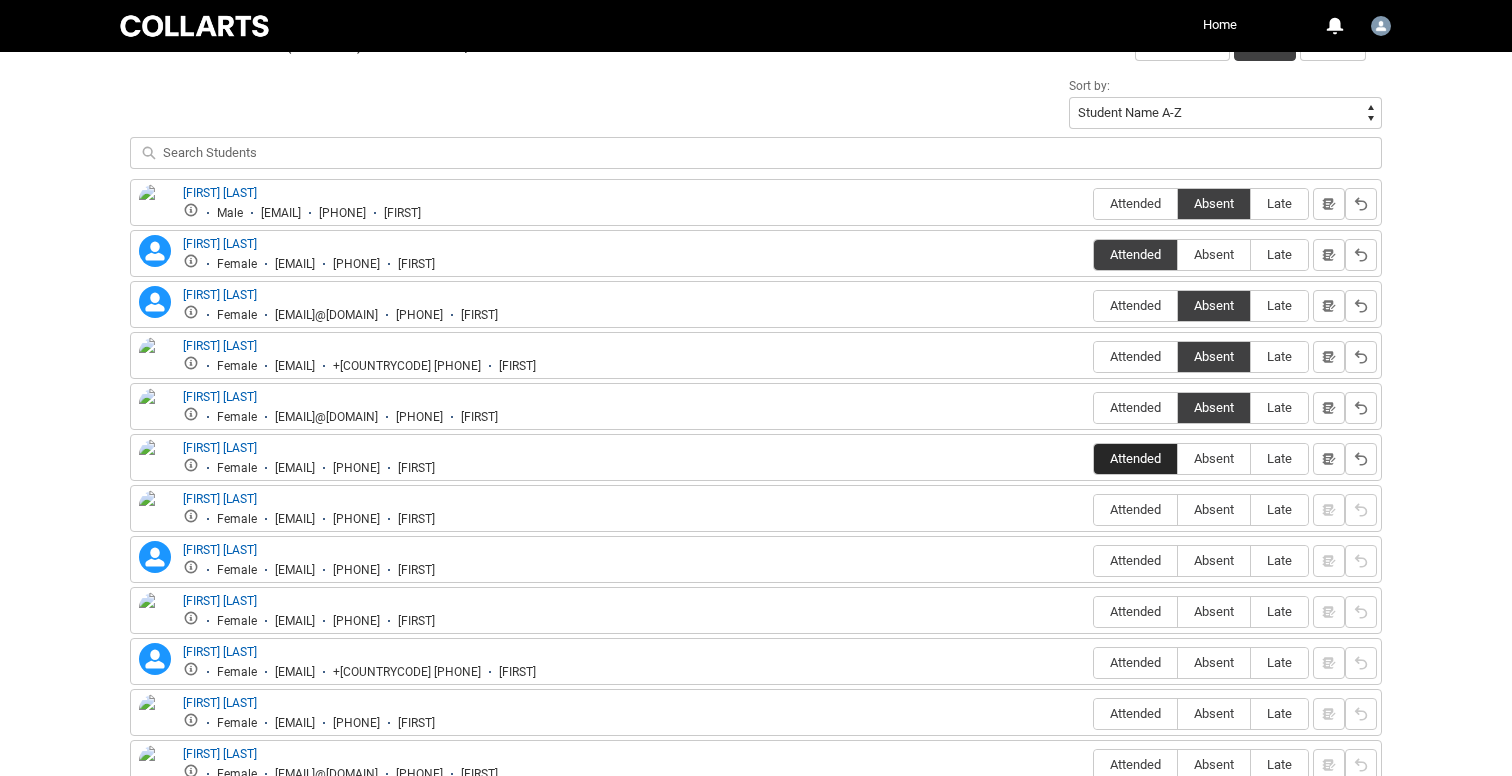 scroll, scrollTop: 691, scrollLeft: 0, axis: vertical 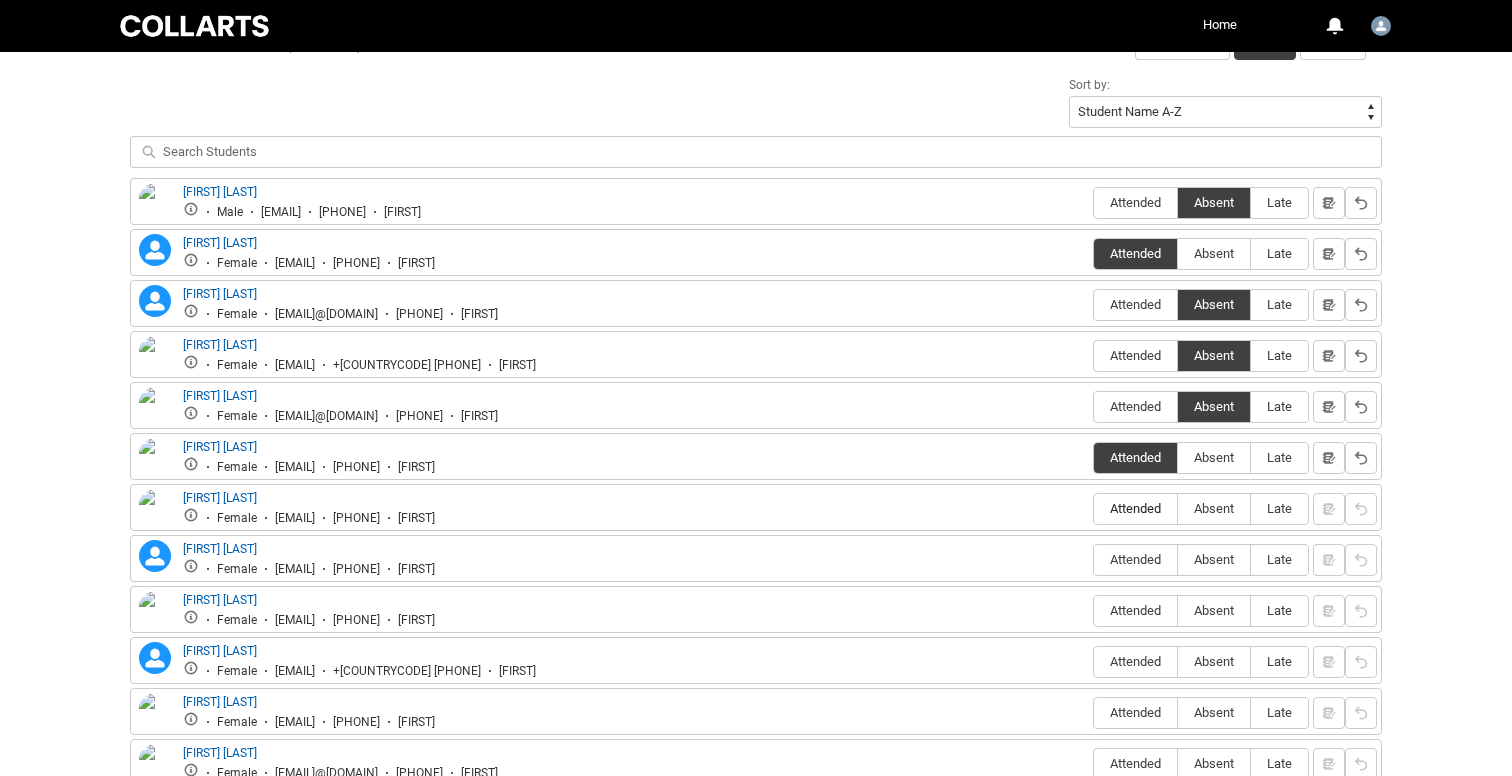 click on "Attended" at bounding box center (1135, 508) 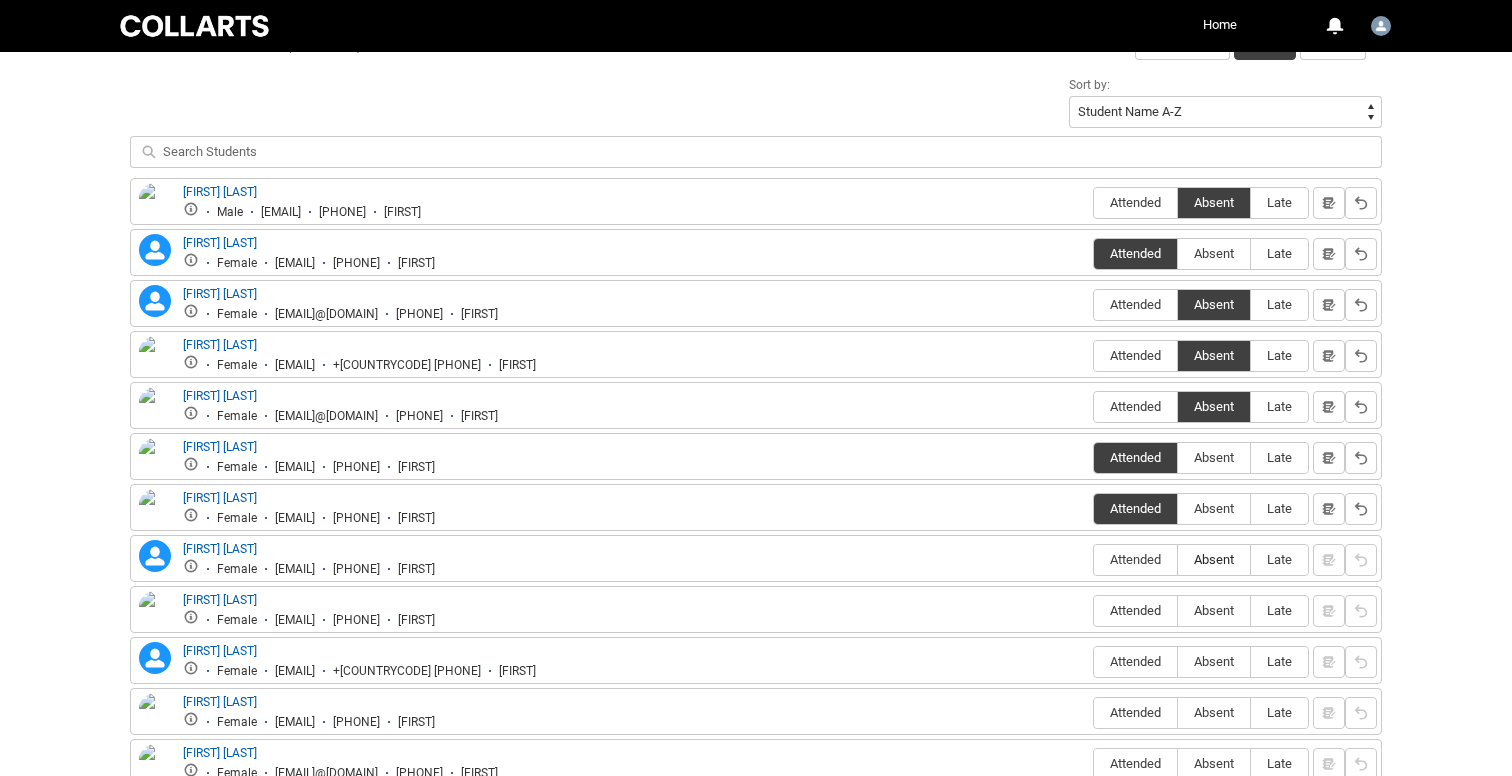 click on "Absent" at bounding box center (1214, 559) 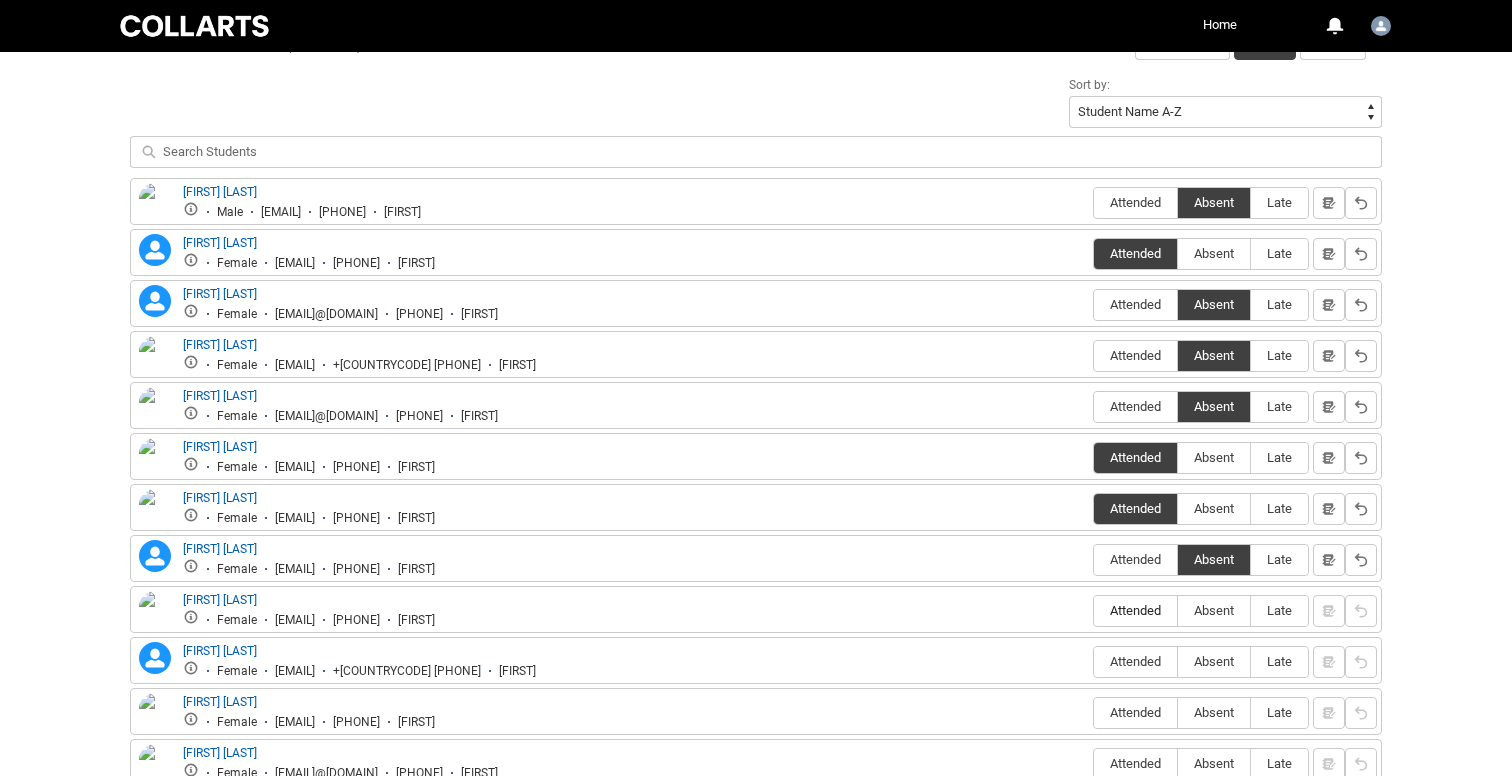 click on "Attended" at bounding box center (1135, 610) 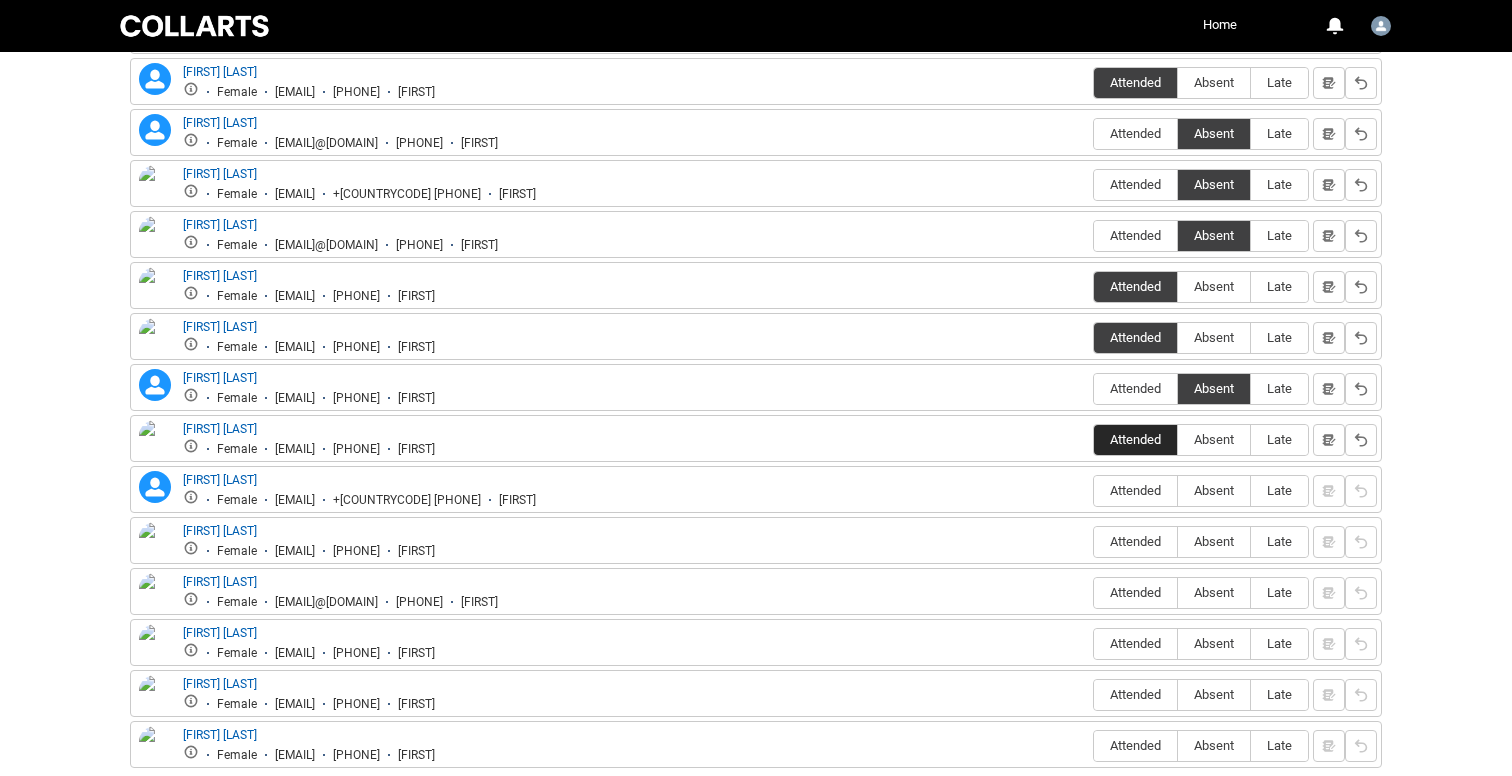 scroll, scrollTop: 863, scrollLeft: 0, axis: vertical 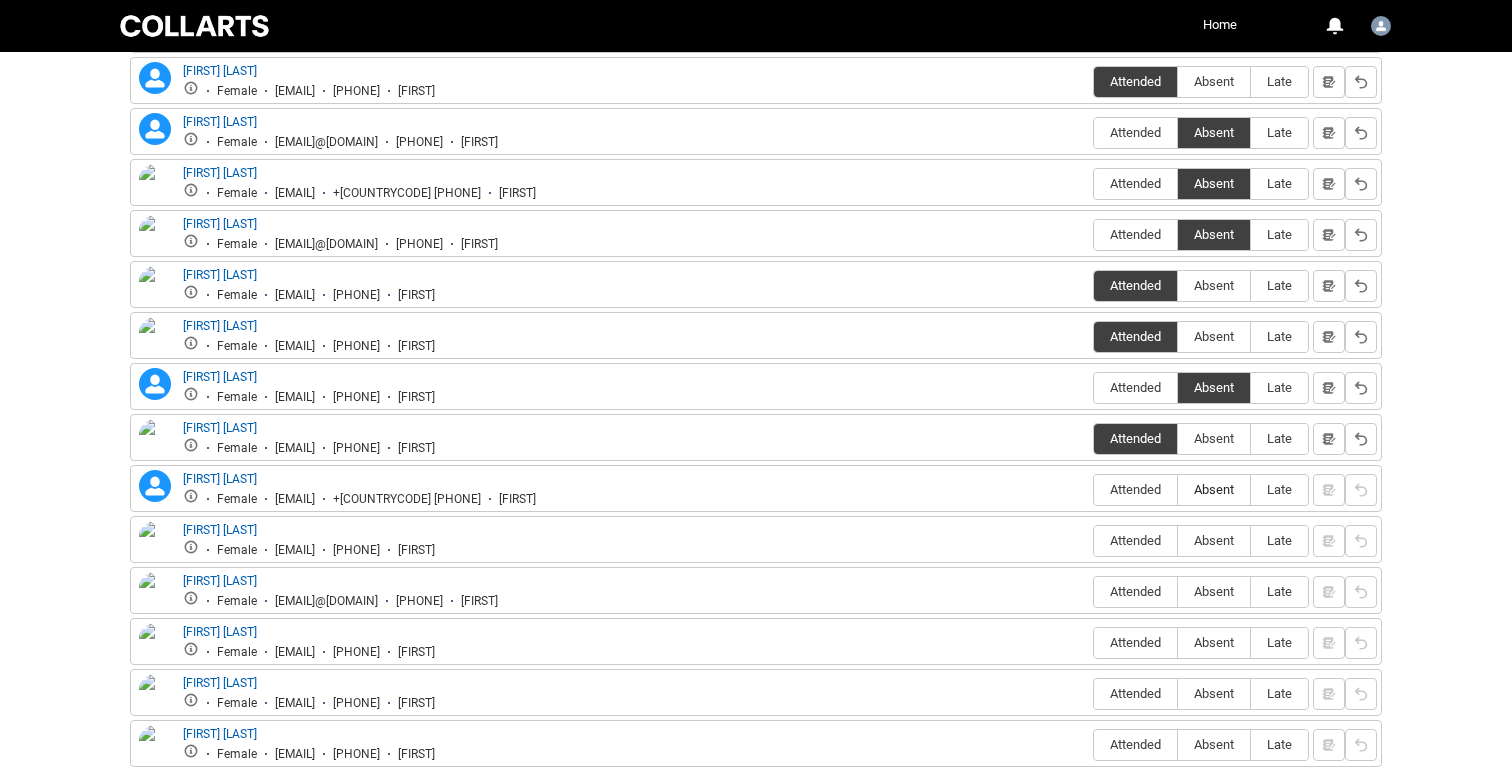 click on "Absent" at bounding box center [1214, 489] 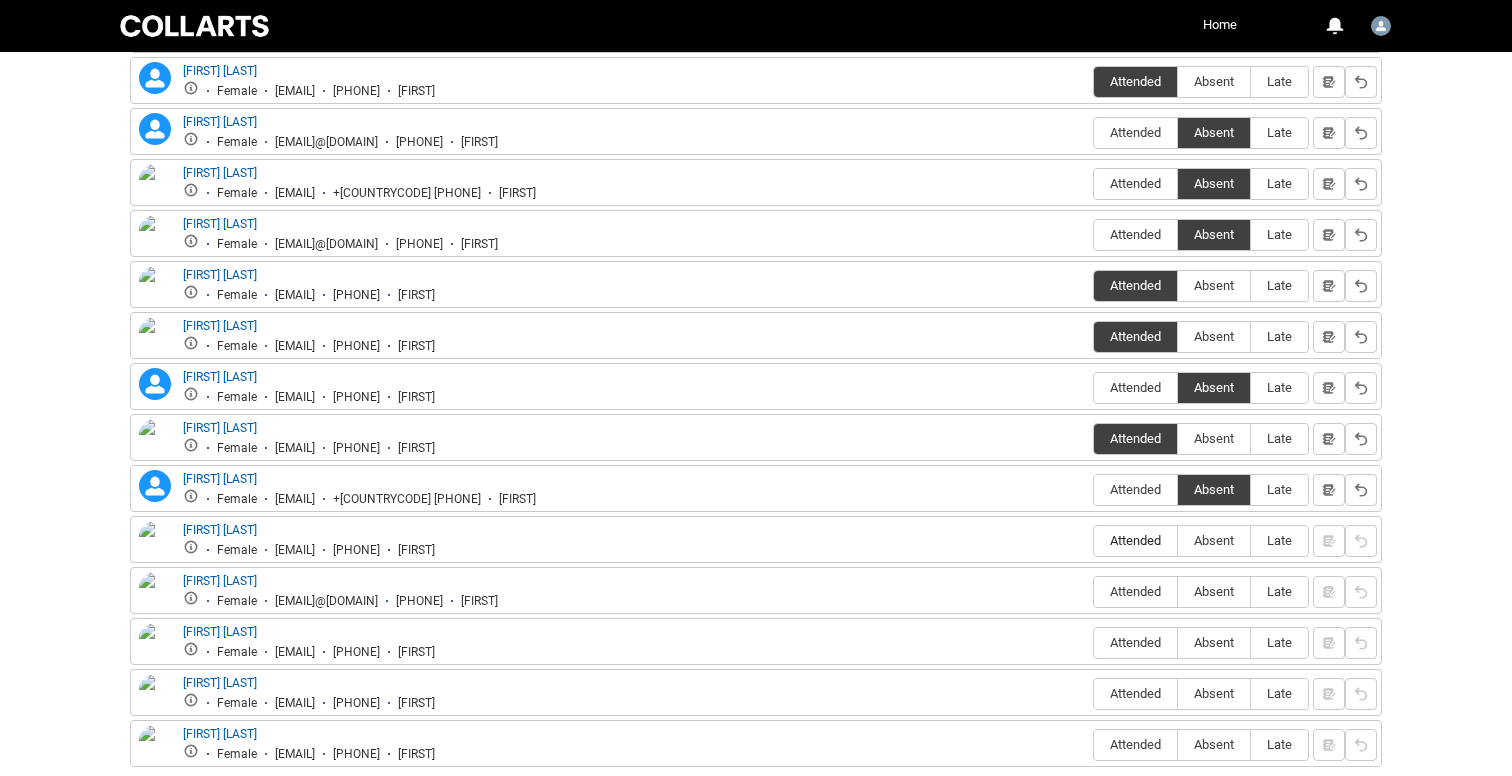 click on "Attended" at bounding box center [1135, 540] 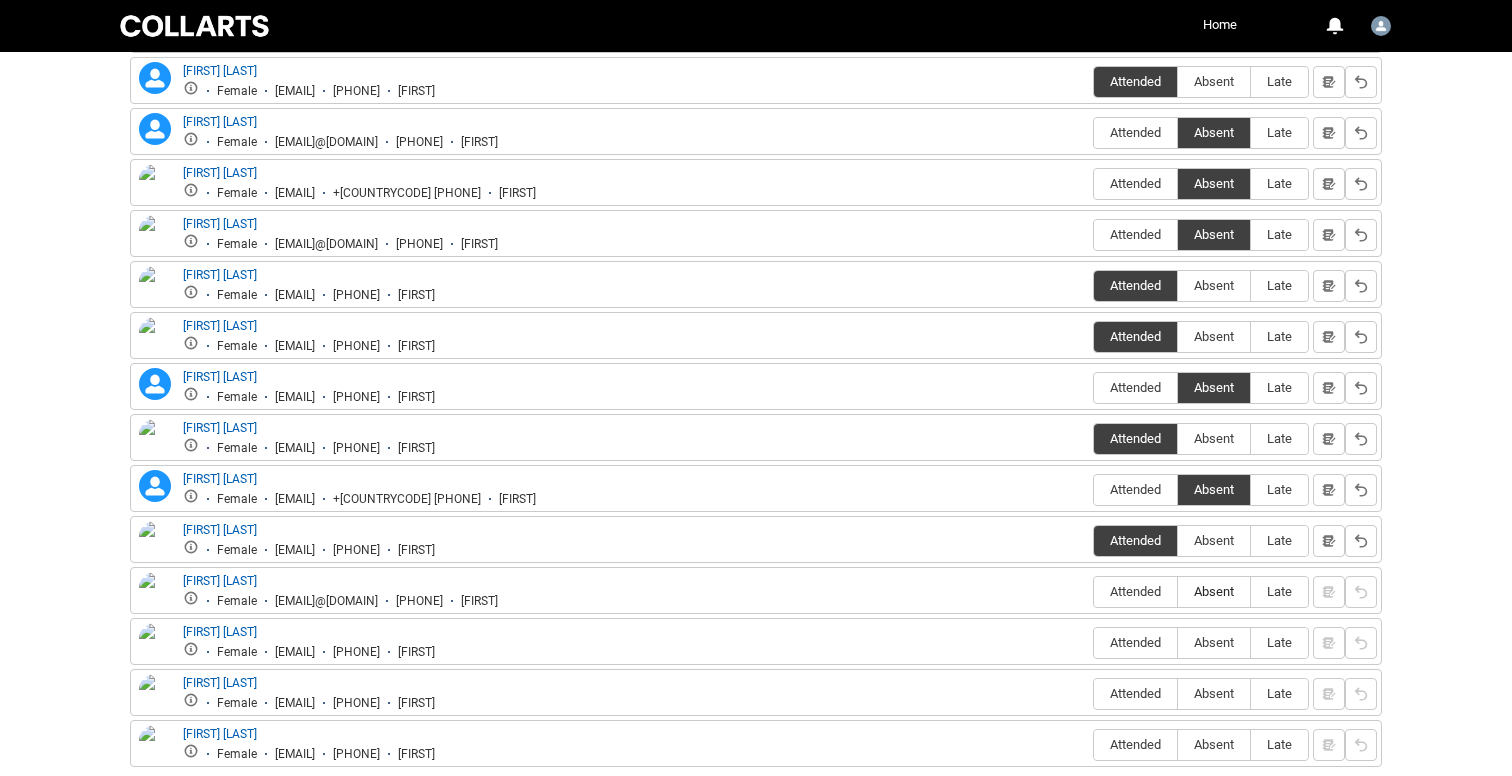 click on "Absent" at bounding box center [1214, 591] 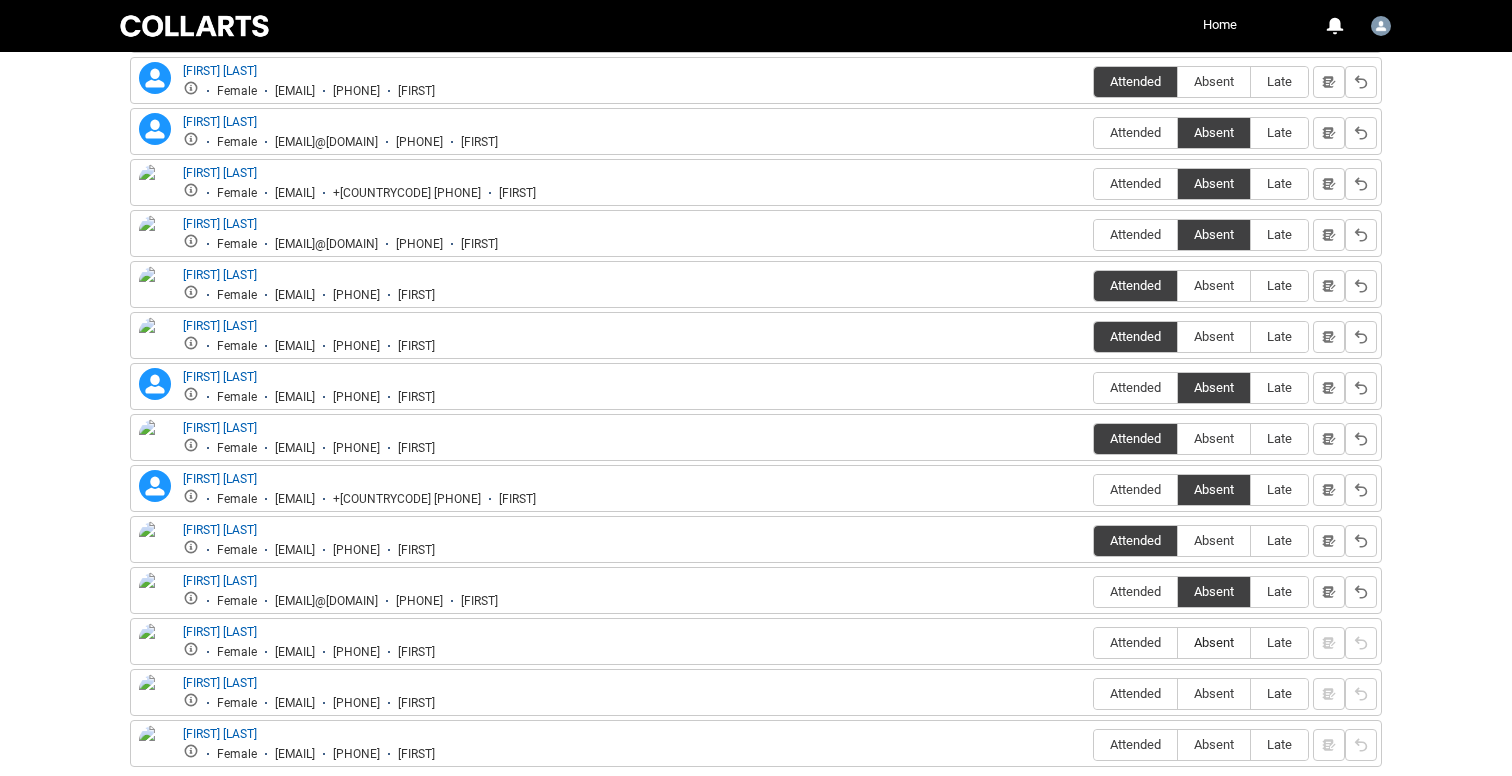 click on "Absent" at bounding box center (1214, 642) 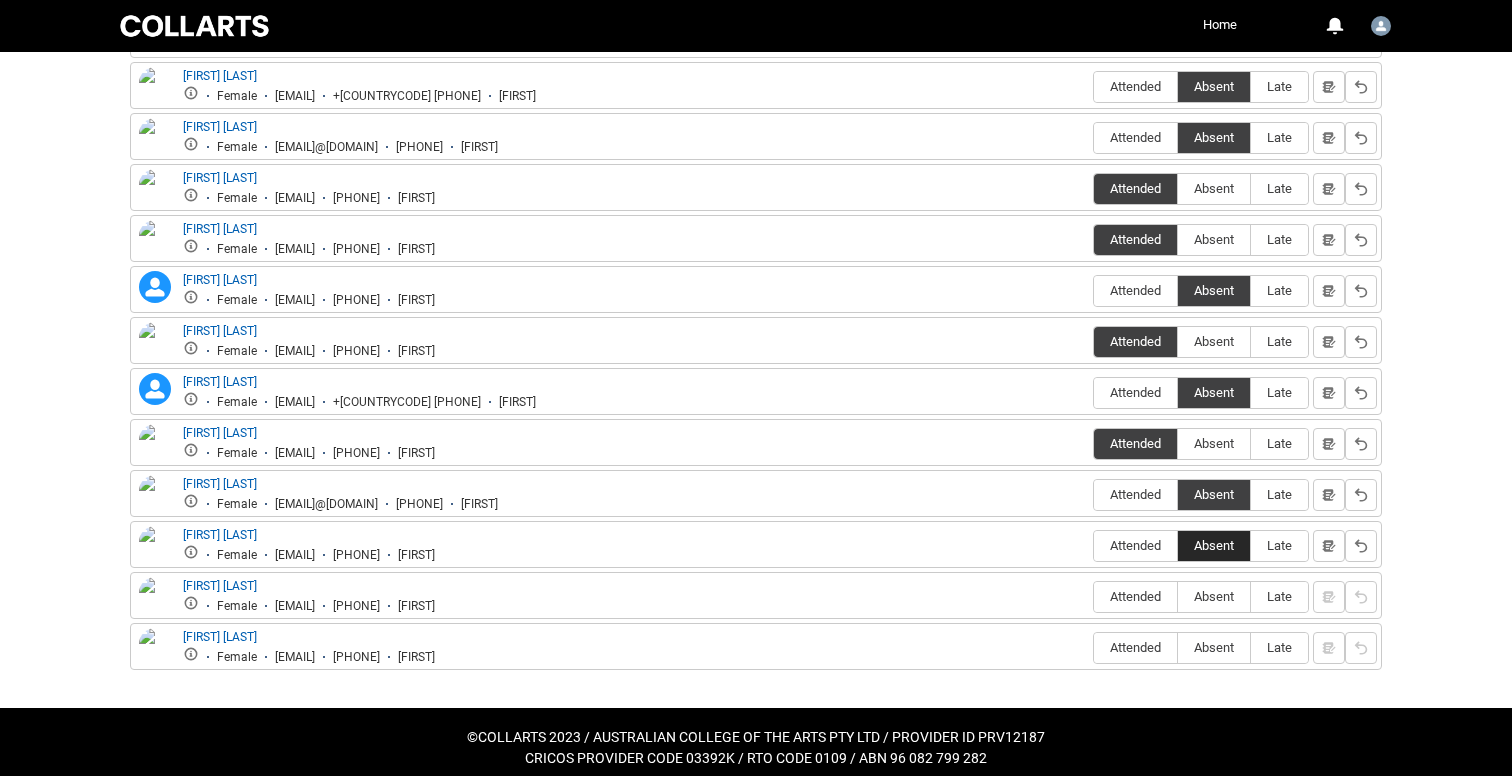 scroll, scrollTop: 973, scrollLeft: 0, axis: vertical 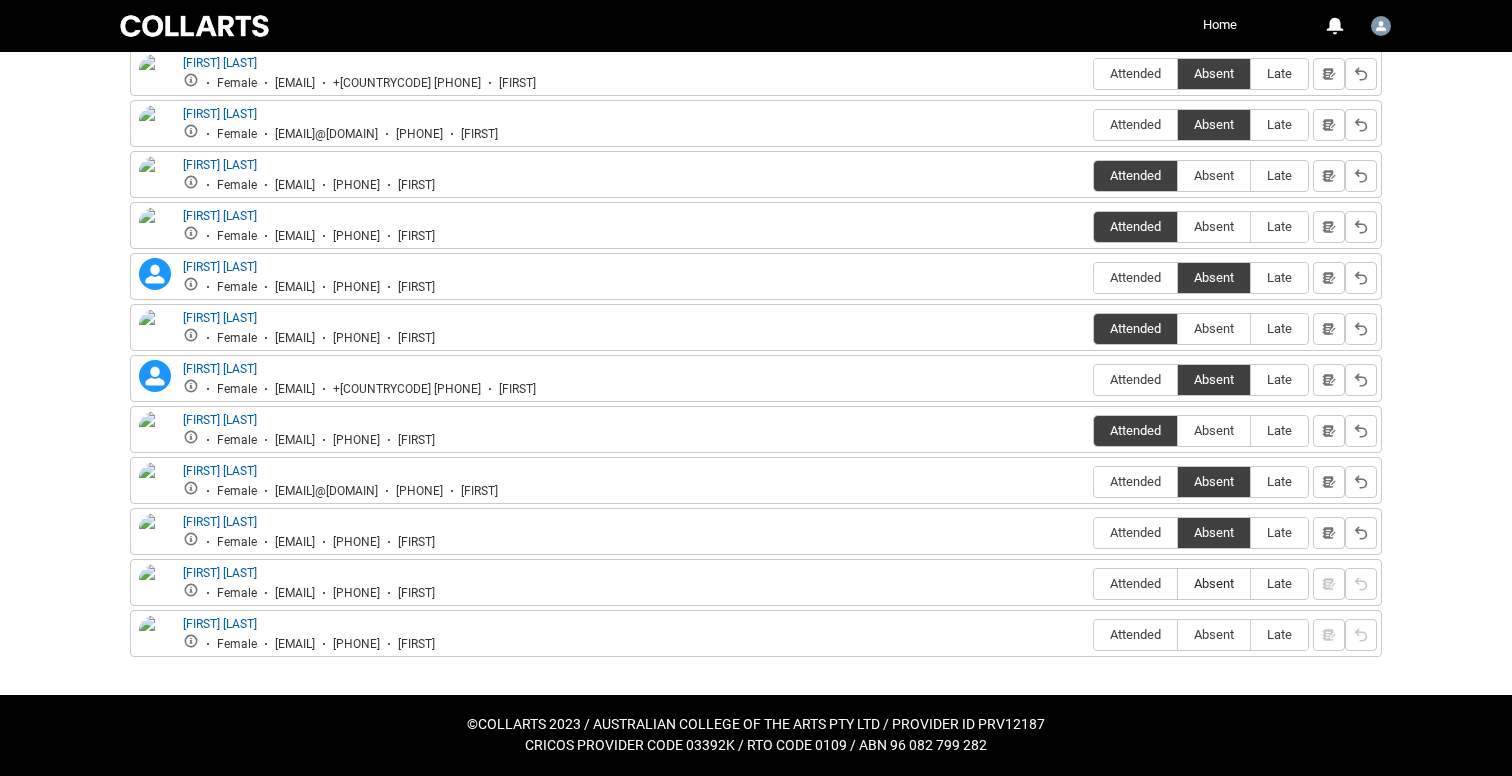 click on "Absent" at bounding box center (1214, 583) 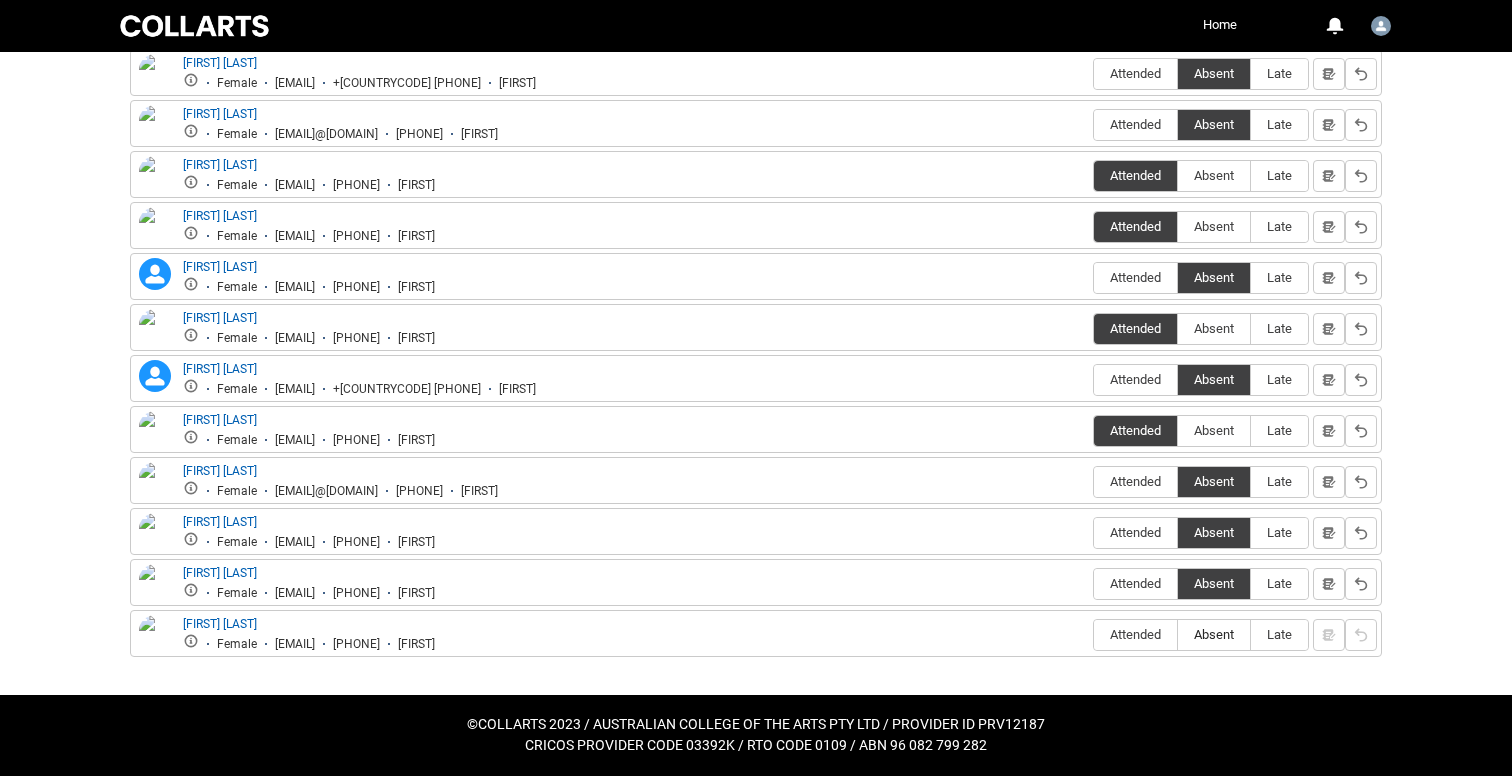 click on "Absent" at bounding box center [1214, 634] 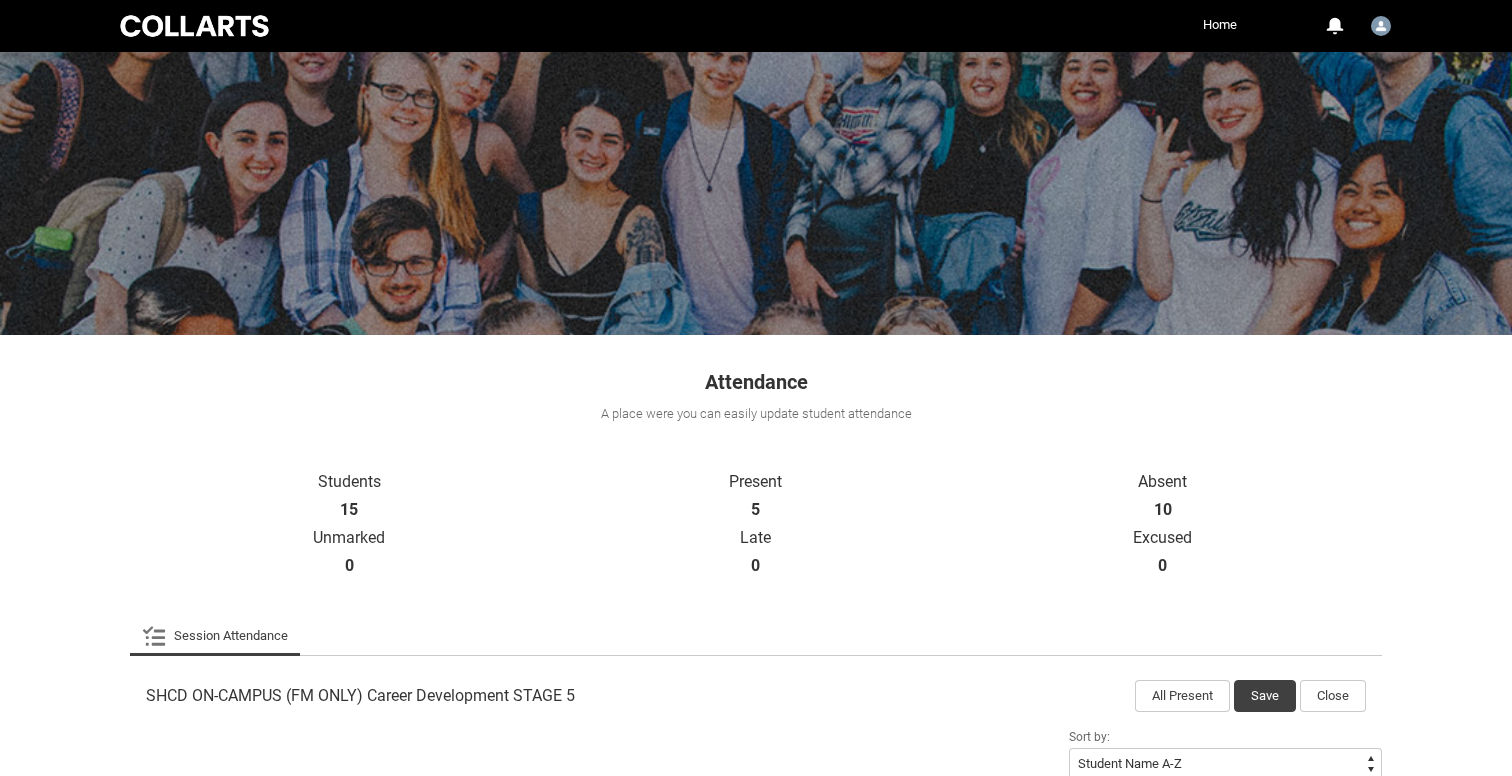 scroll, scrollTop: 0, scrollLeft: 0, axis: both 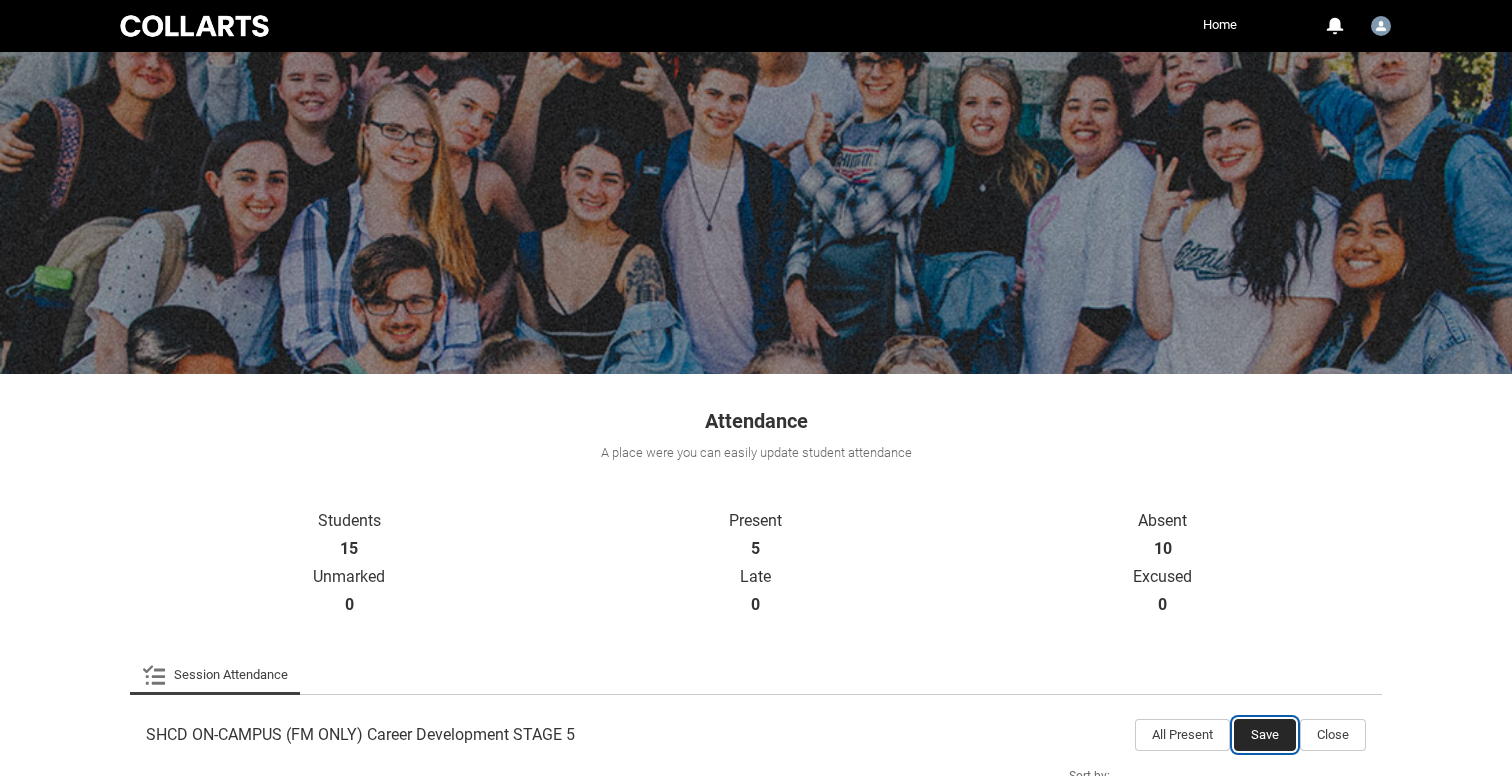 click on "Save" at bounding box center [1265, 735] 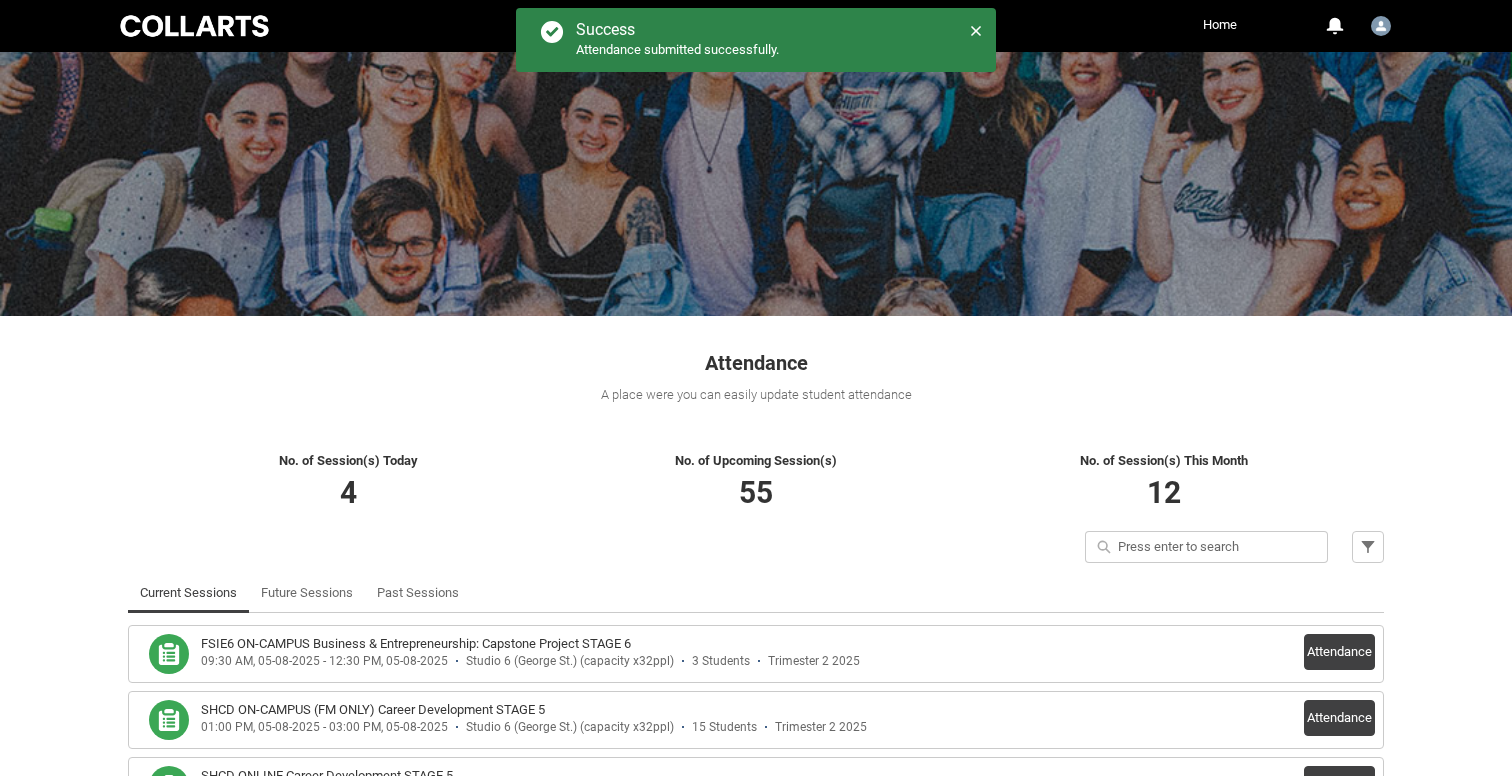 scroll, scrollTop: 268, scrollLeft: 0, axis: vertical 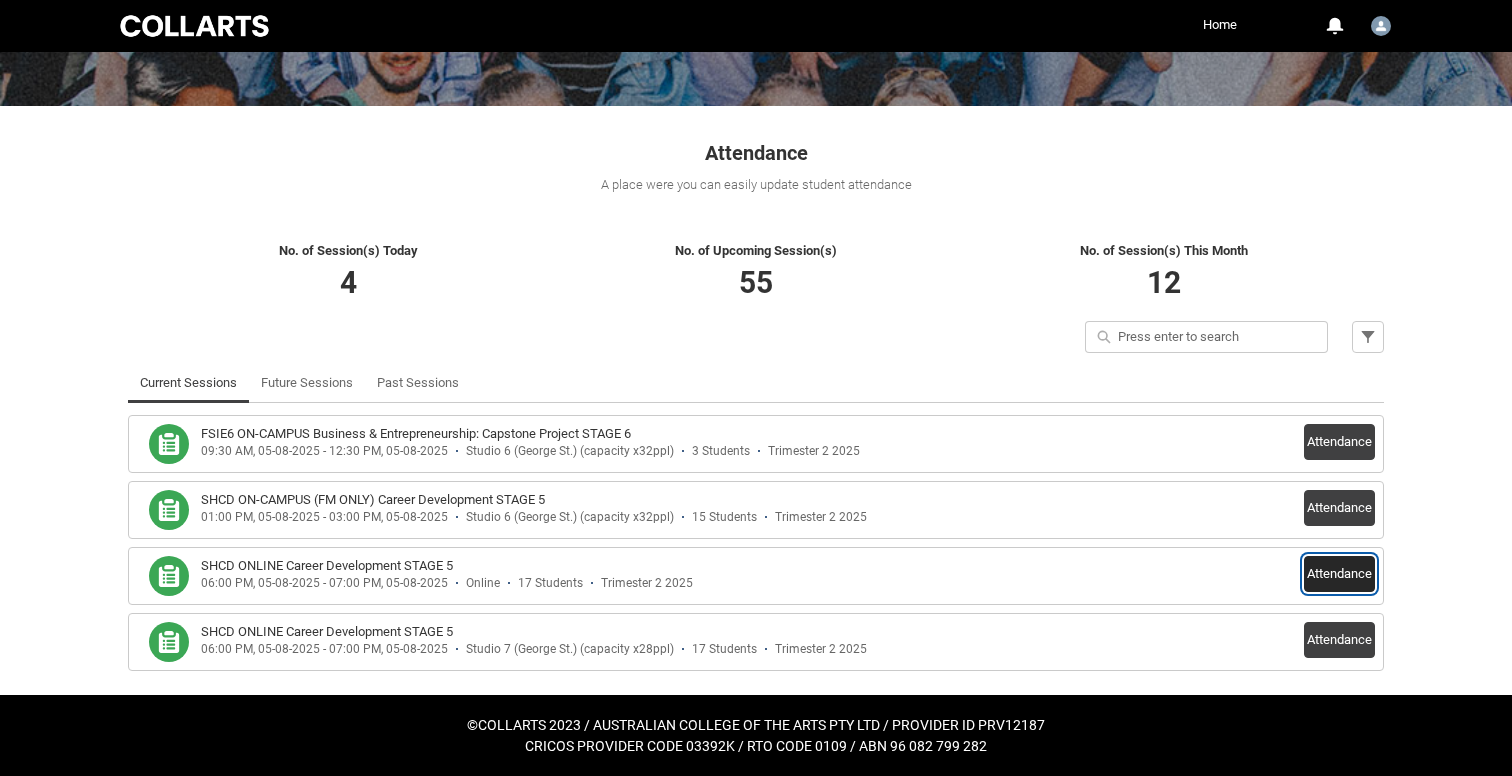 click on "Attendance" at bounding box center (1339, 574) 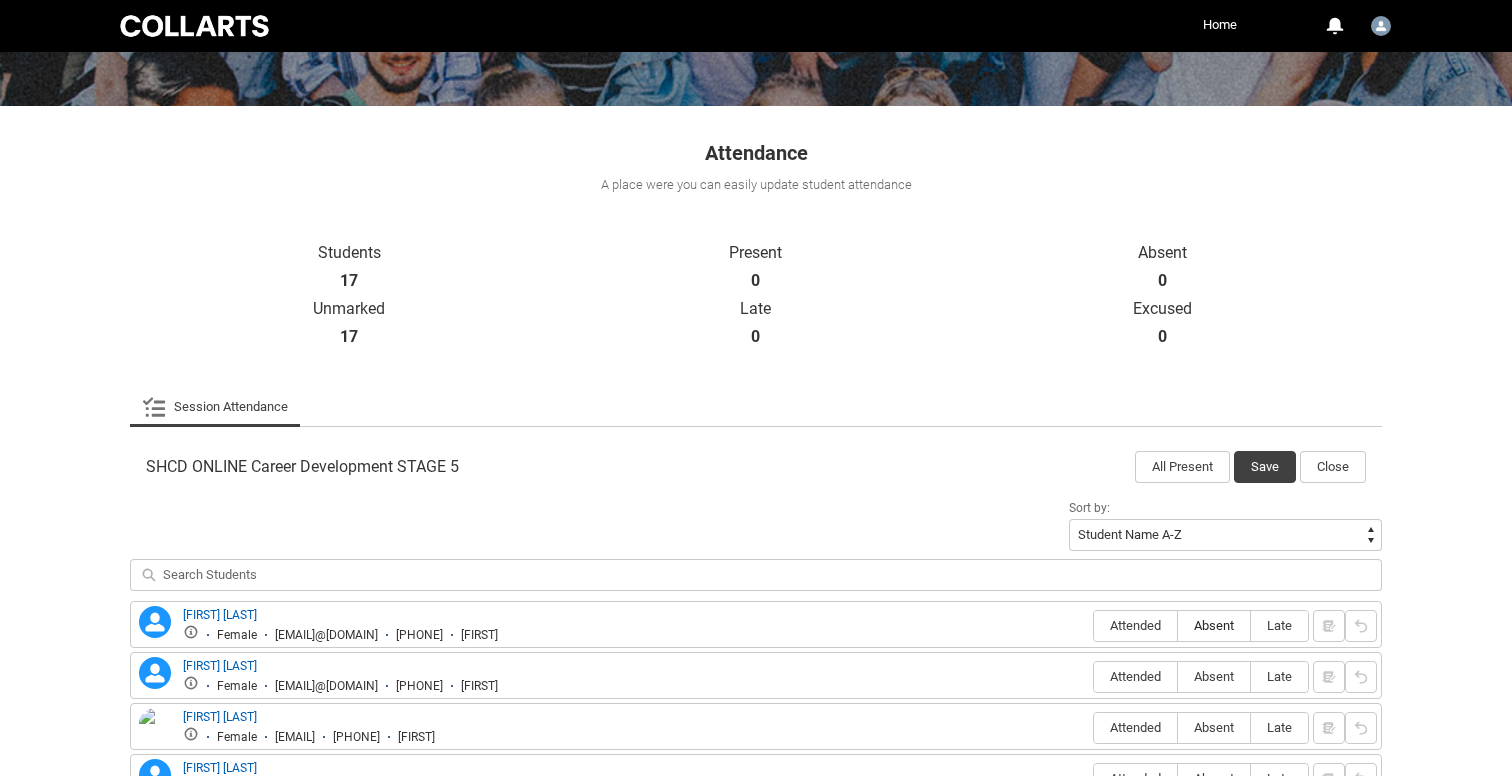 click on "Absent" at bounding box center [1214, 625] 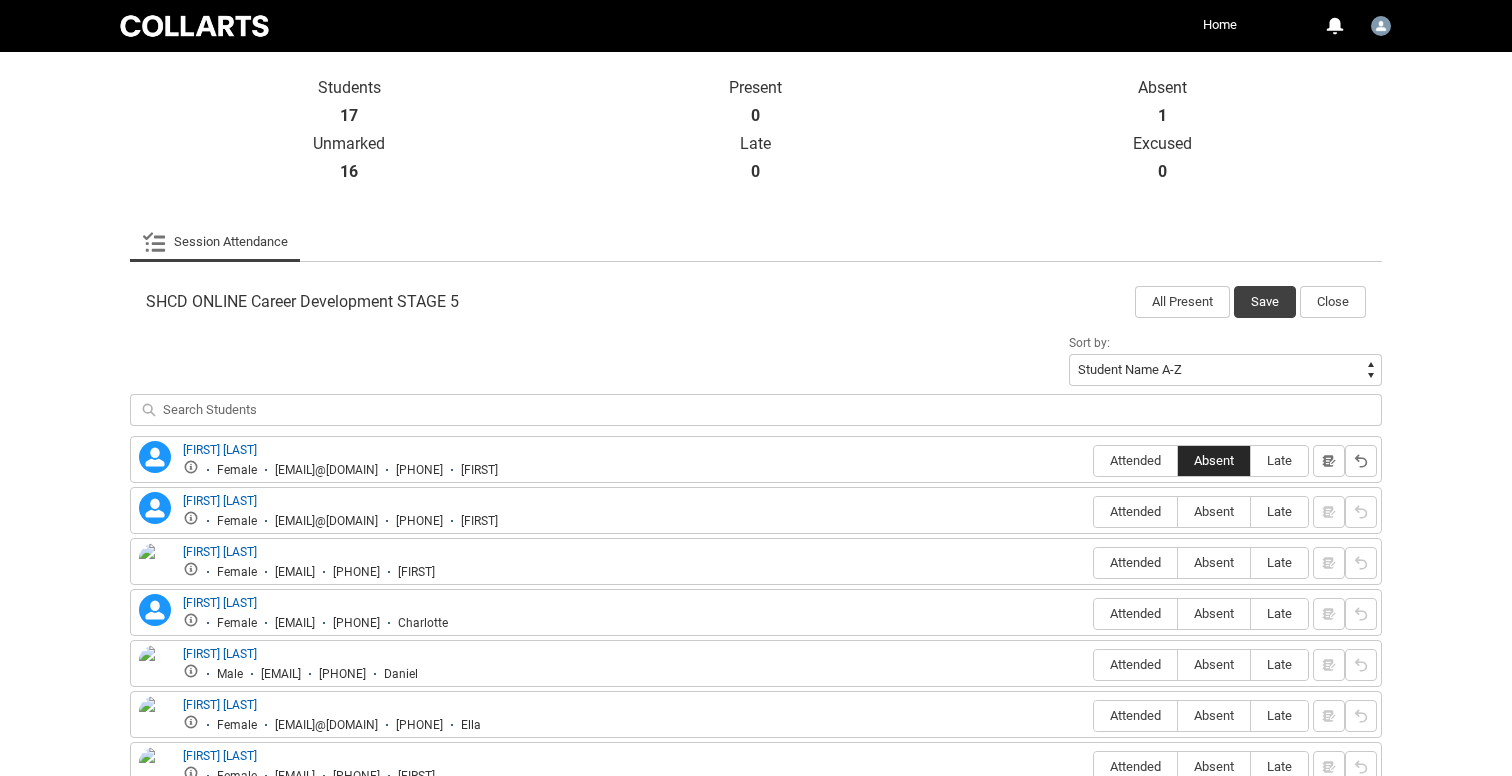 scroll, scrollTop: 448, scrollLeft: 0, axis: vertical 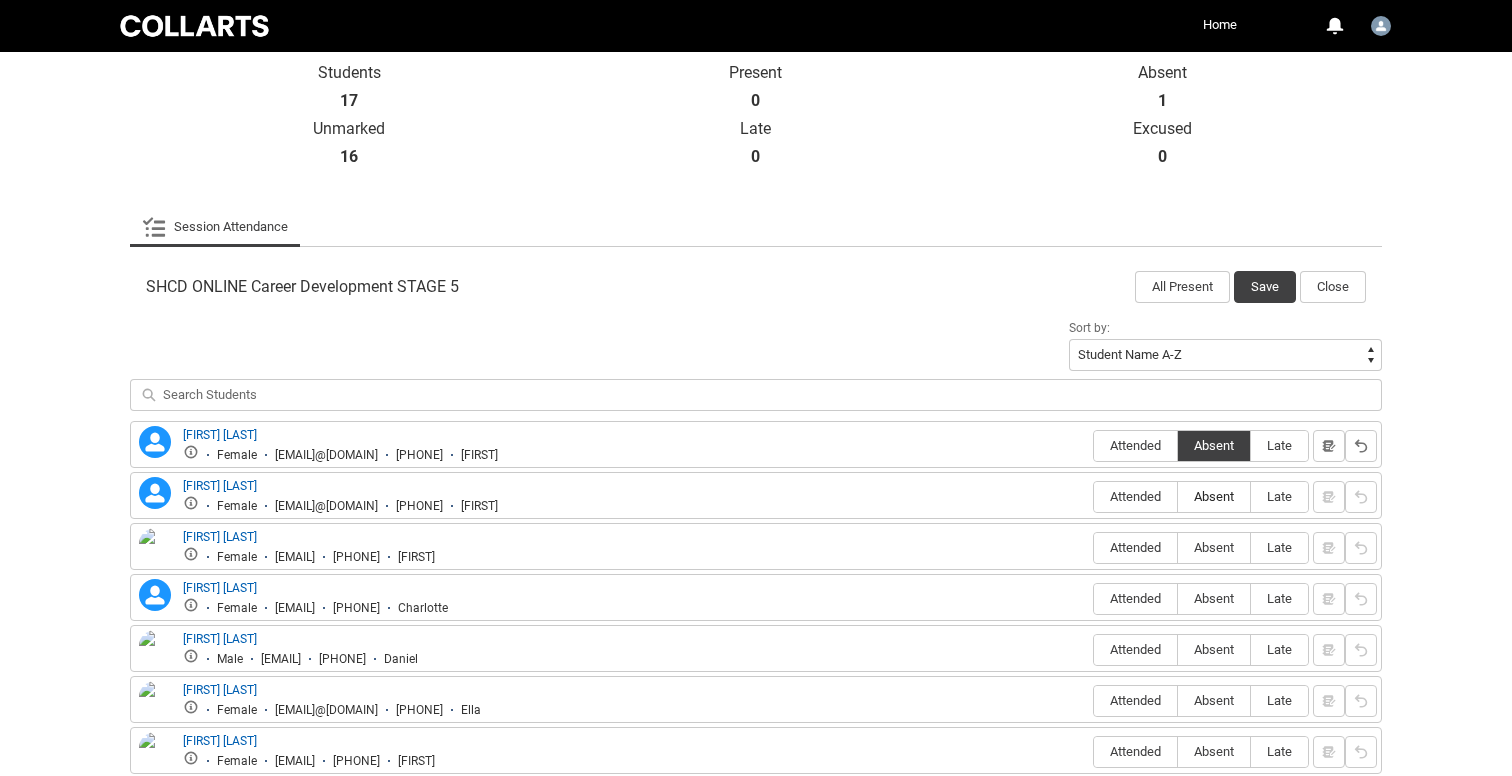 click on "Absent" at bounding box center [1214, 496] 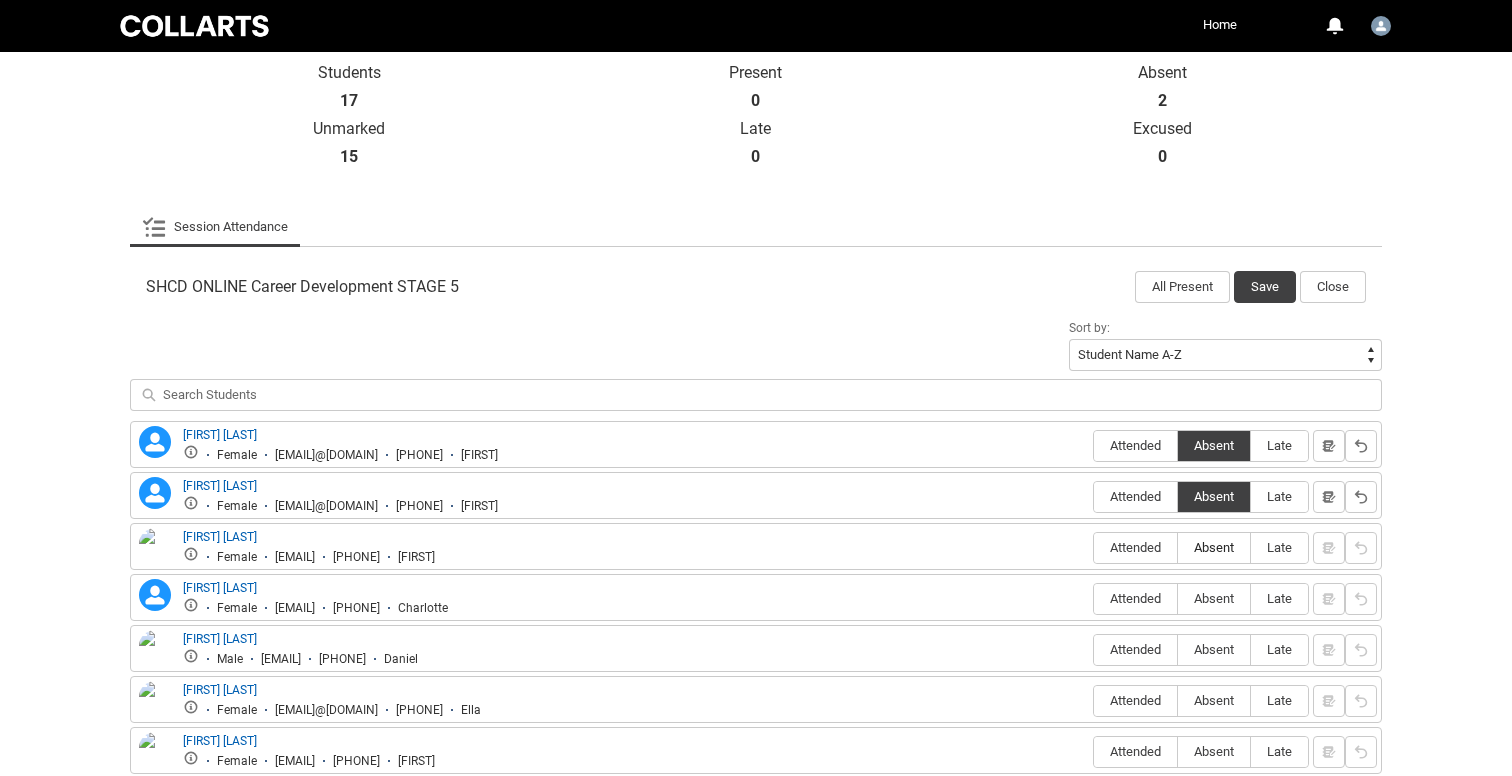 click on "Absent" at bounding box center (1214, 547) 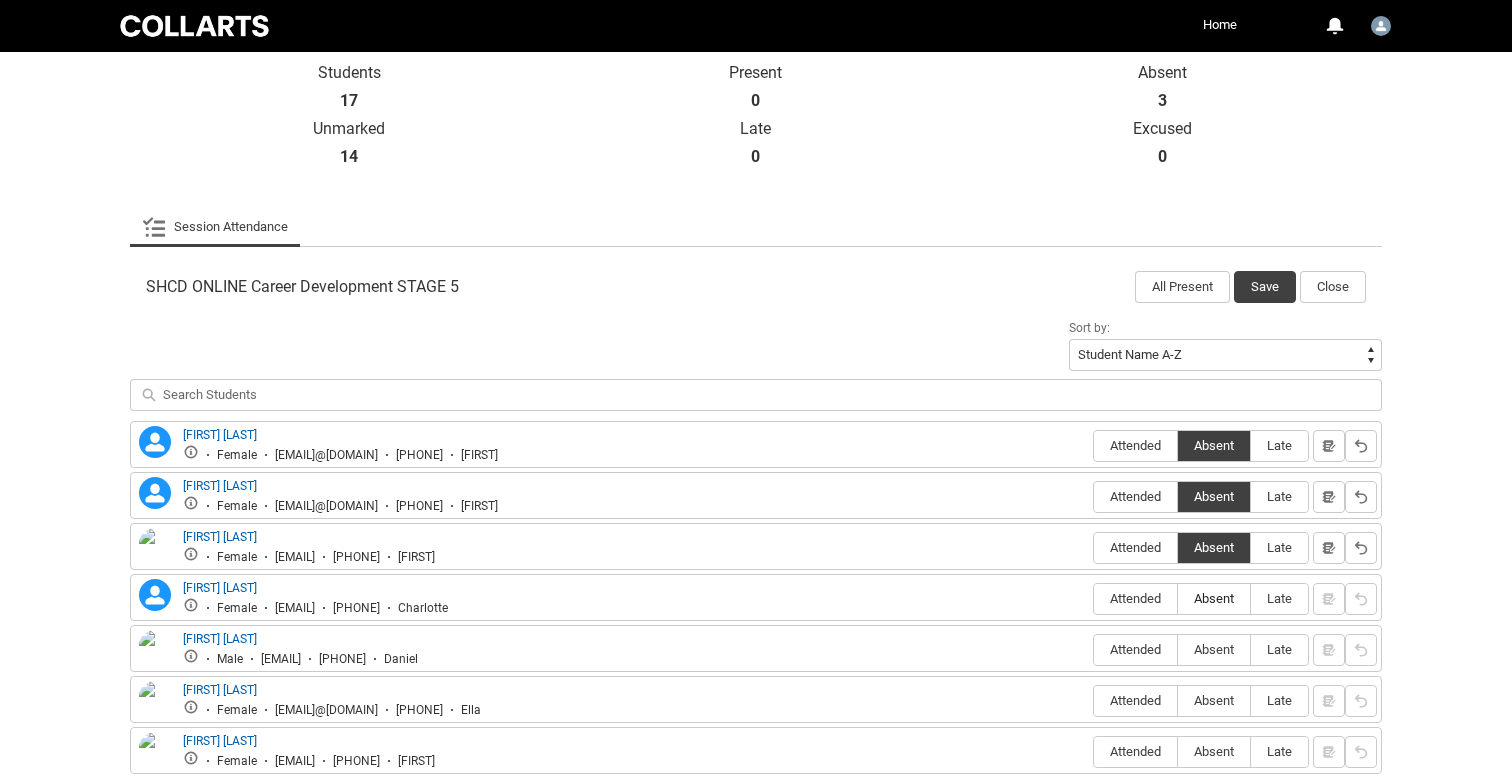click on "Absent" at bounding box center (1214, 598) 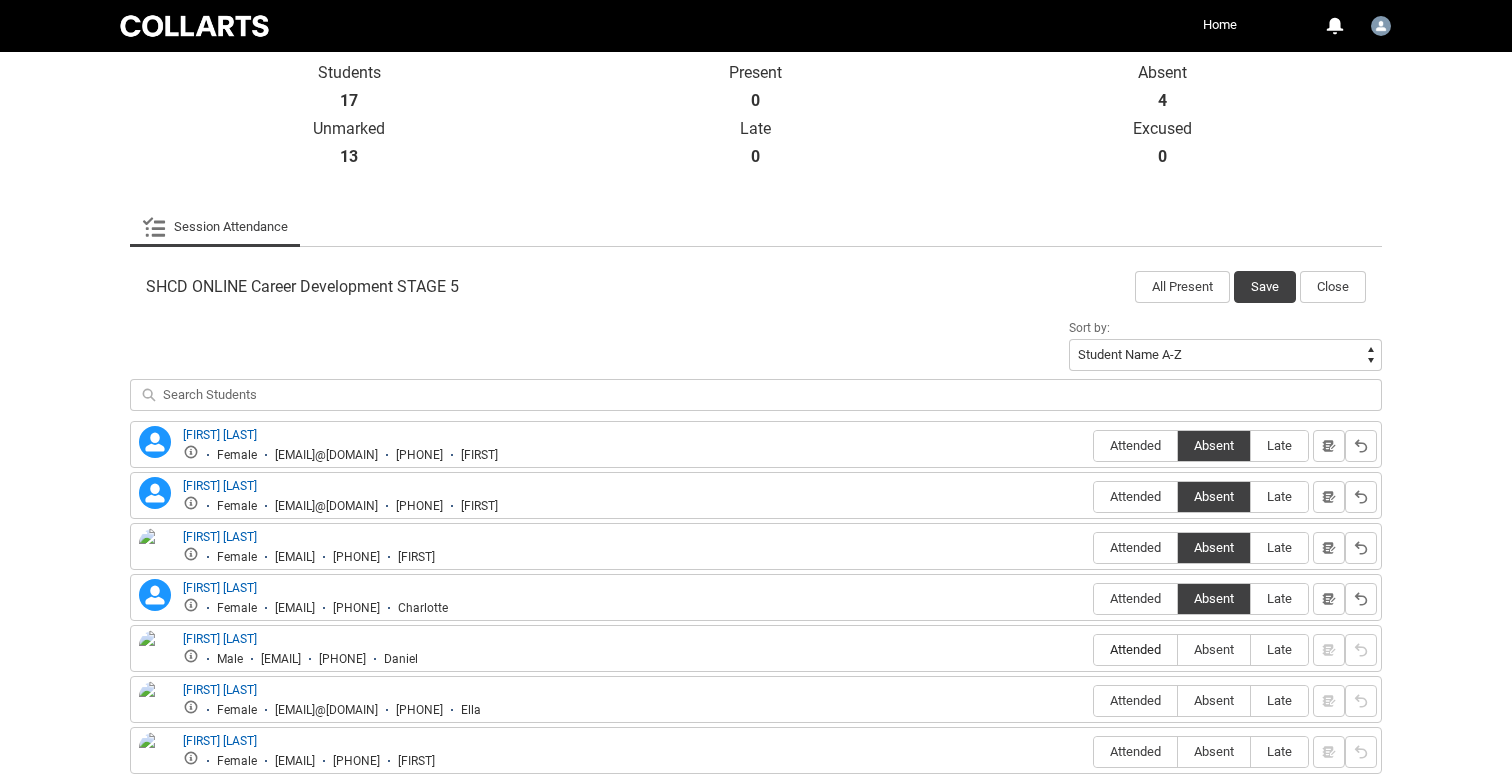 click on "Attended" at bounding box center [1135, 649] 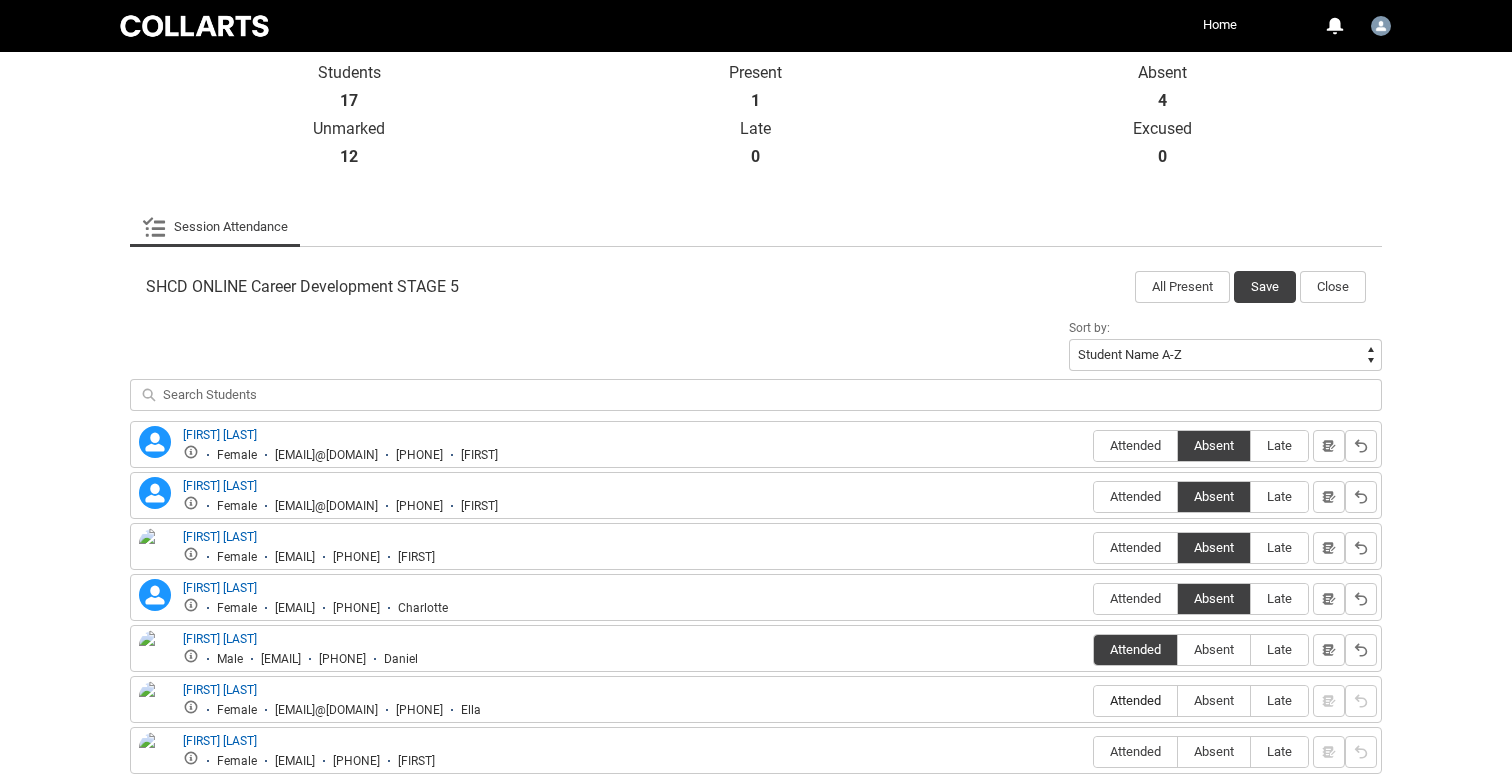 click on "Attended" at bounding box center [1135, 700] 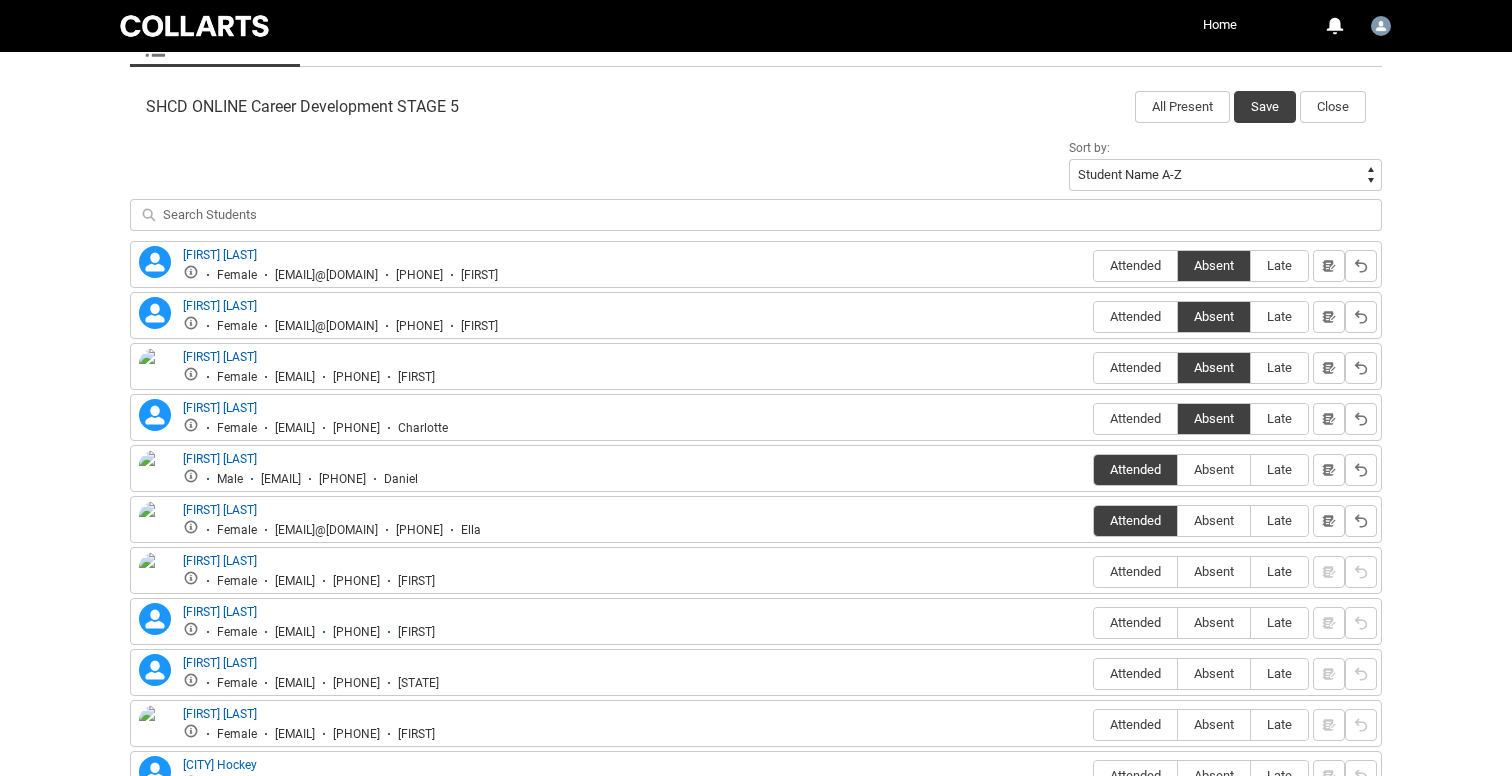 scroll, scrollTop: 631, scrollLeft: 0, axis: vertical 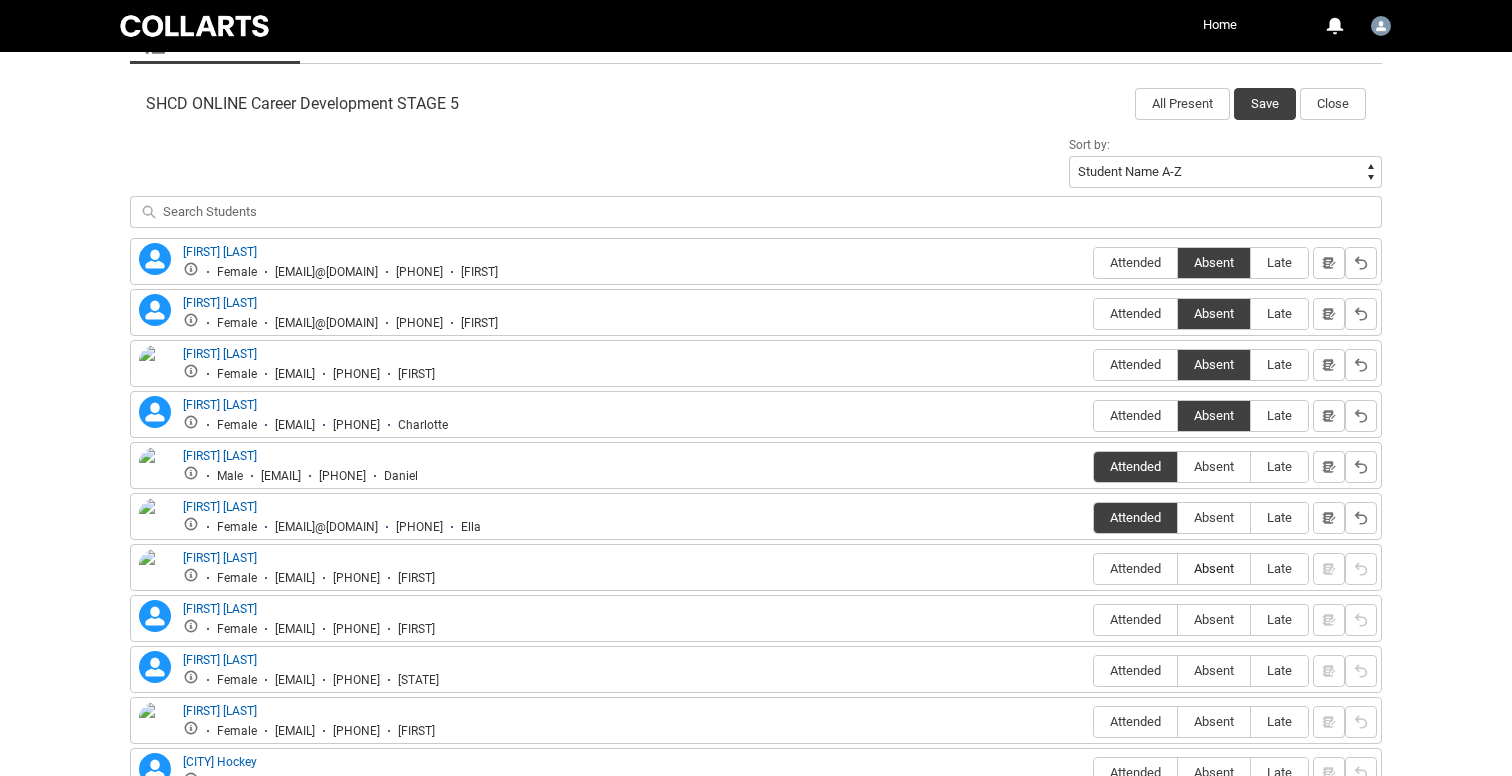 click on "Absent" at bounding box center (1214, 568) 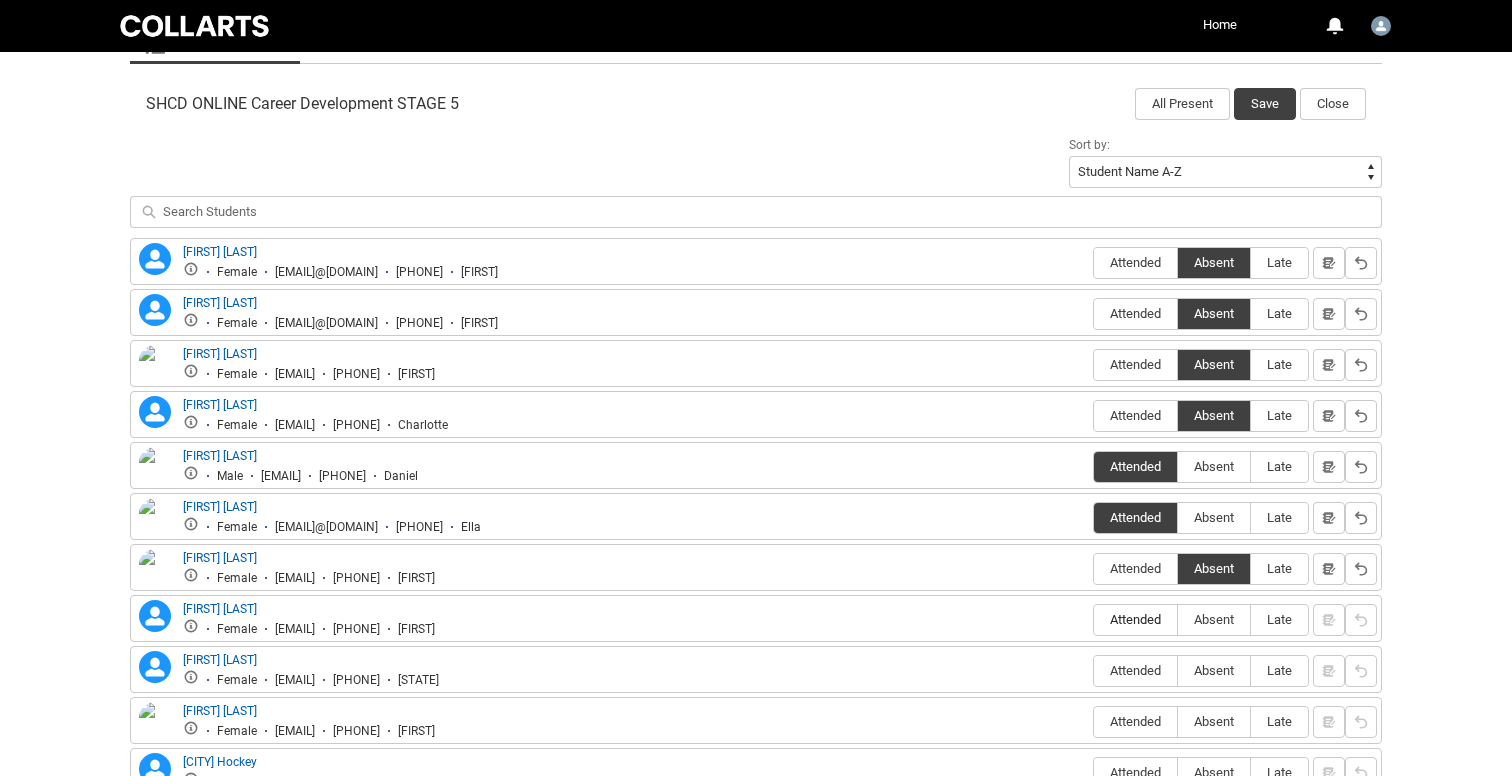 click on "Attended" at bounding box center [1135, 619] 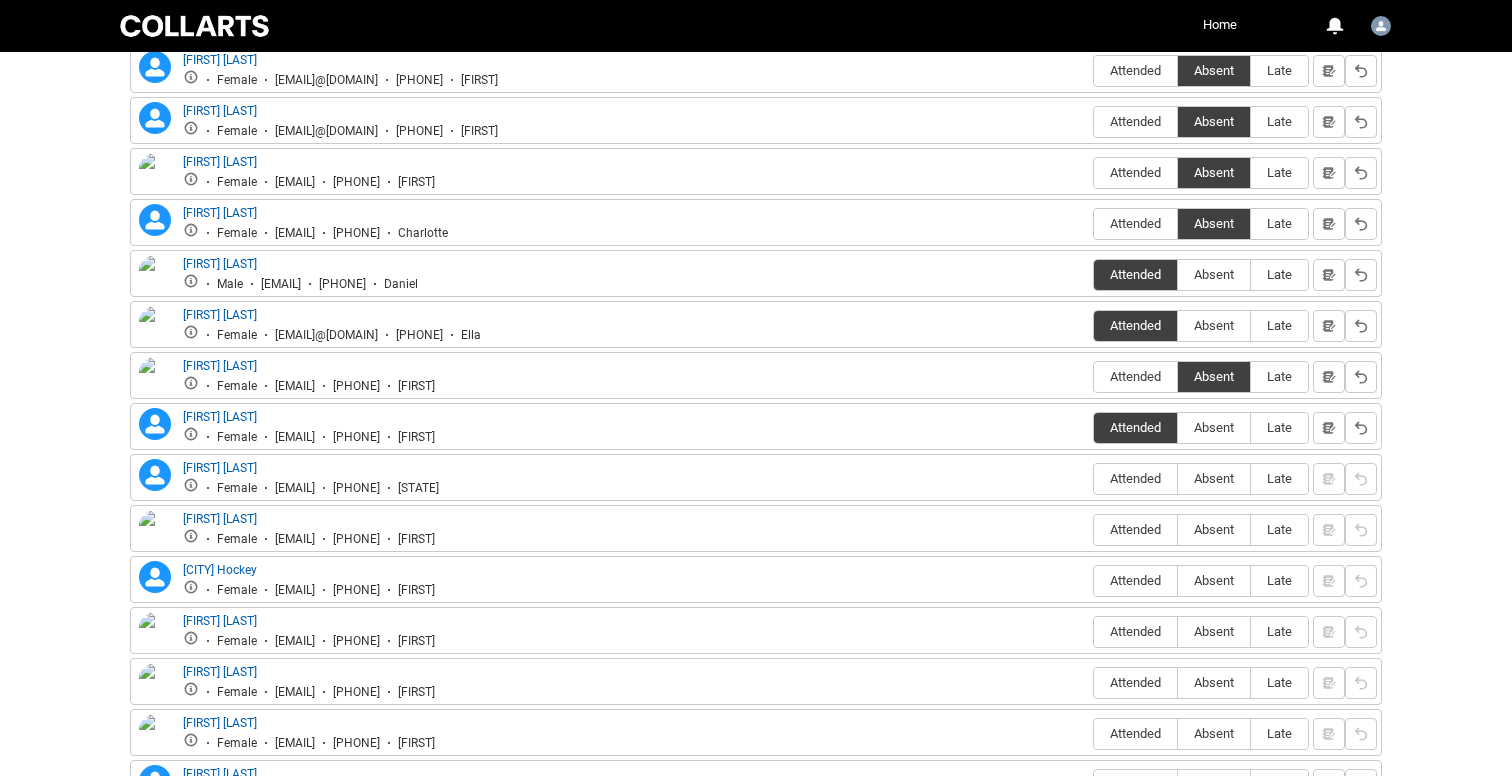 scroll, scrollTop: 824, scrollLeft: 0, axis: vertical 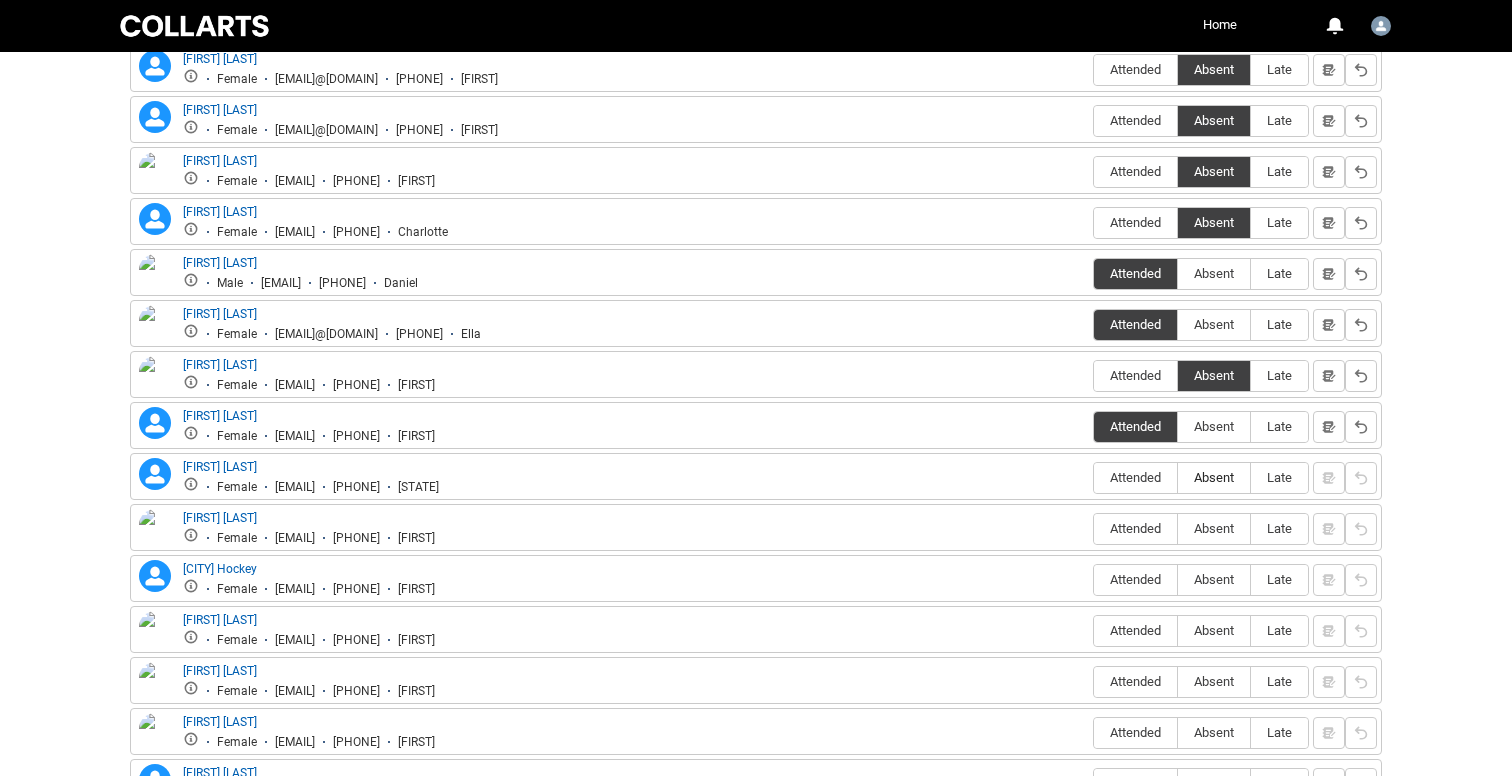 click on "Absent" at bounding box center [1214, 477] 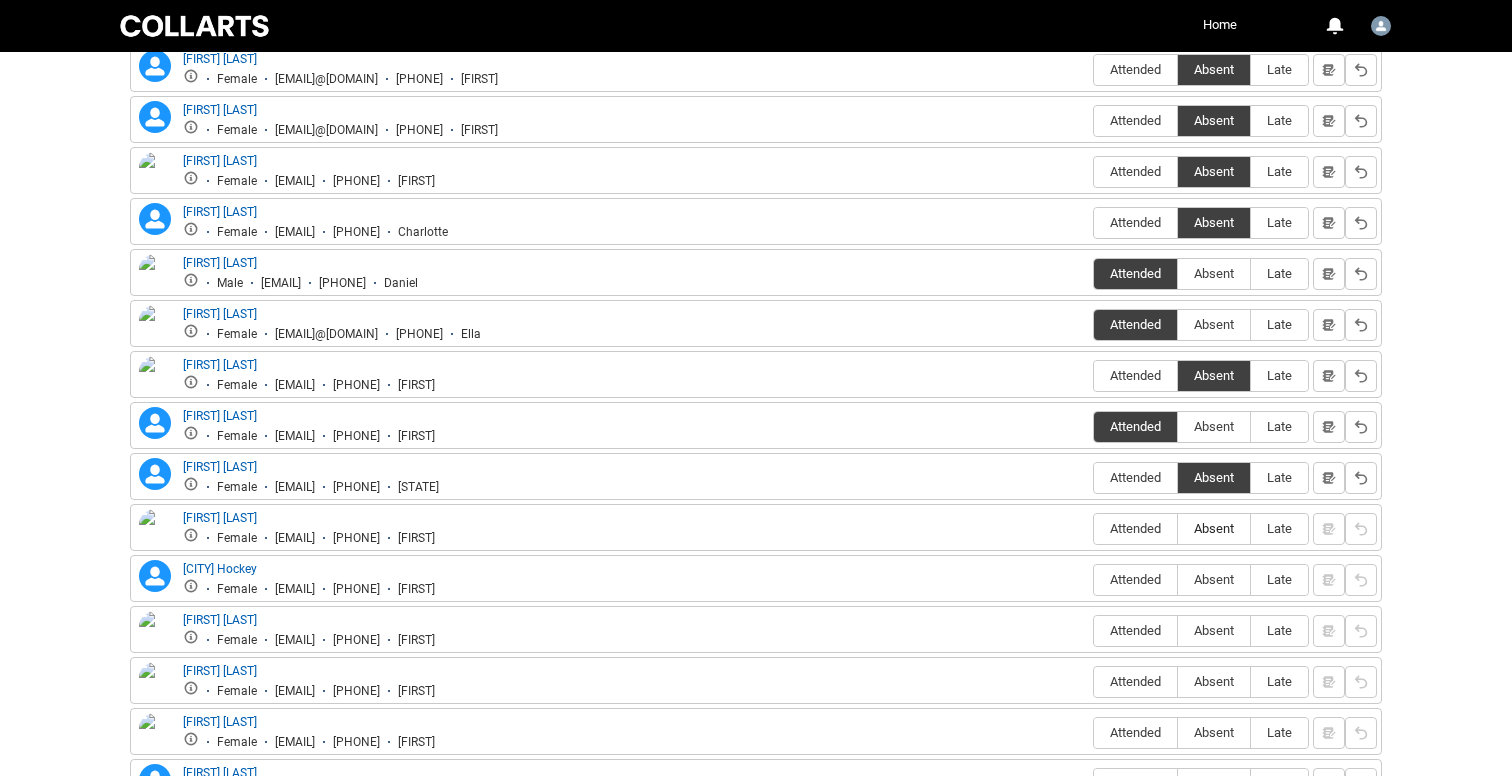 click on "Absent" at bounding box center [1214, 528] 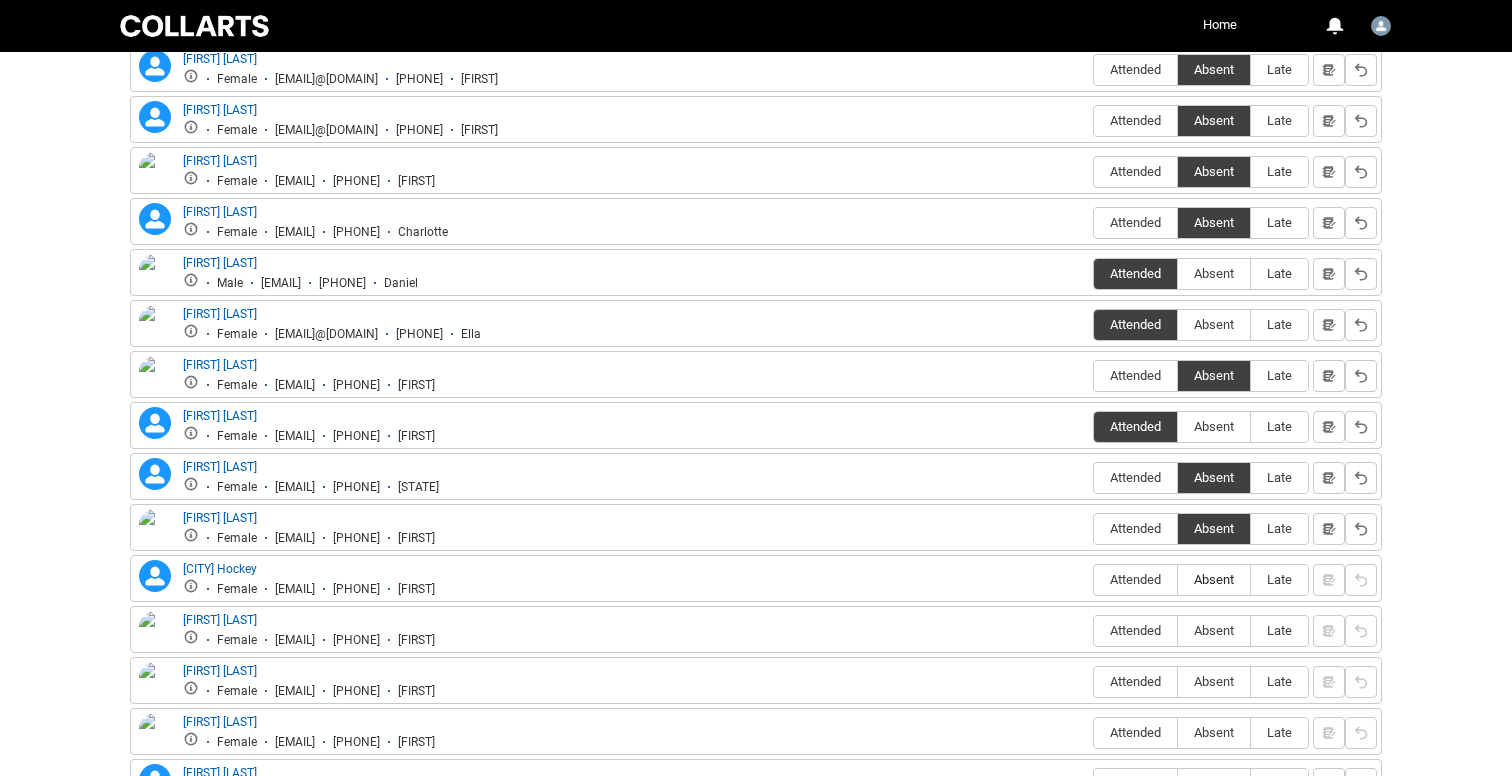 click on "Absent" at bounding box center (1214, 580) 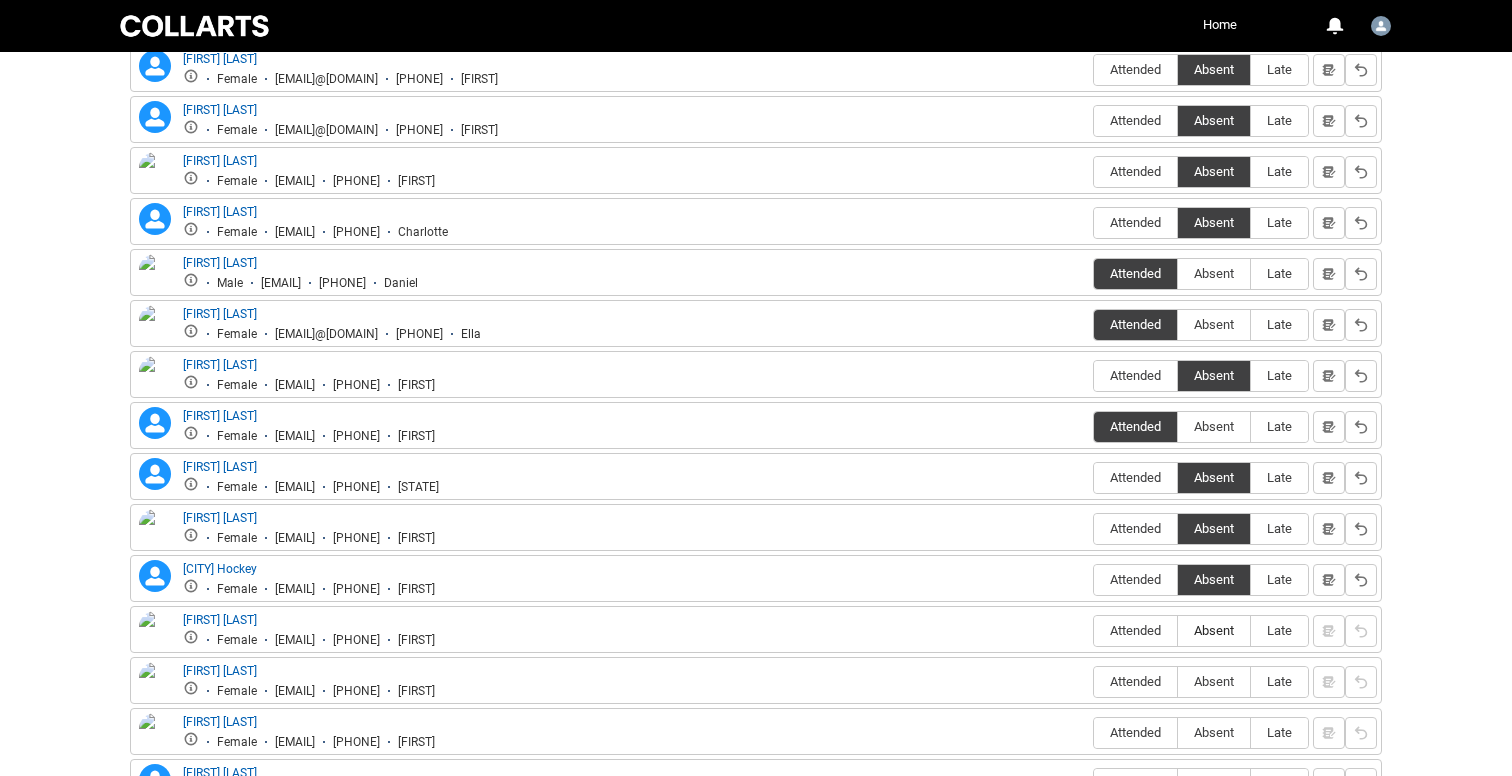 click on "Absent" at bounding box center [1214, 630] 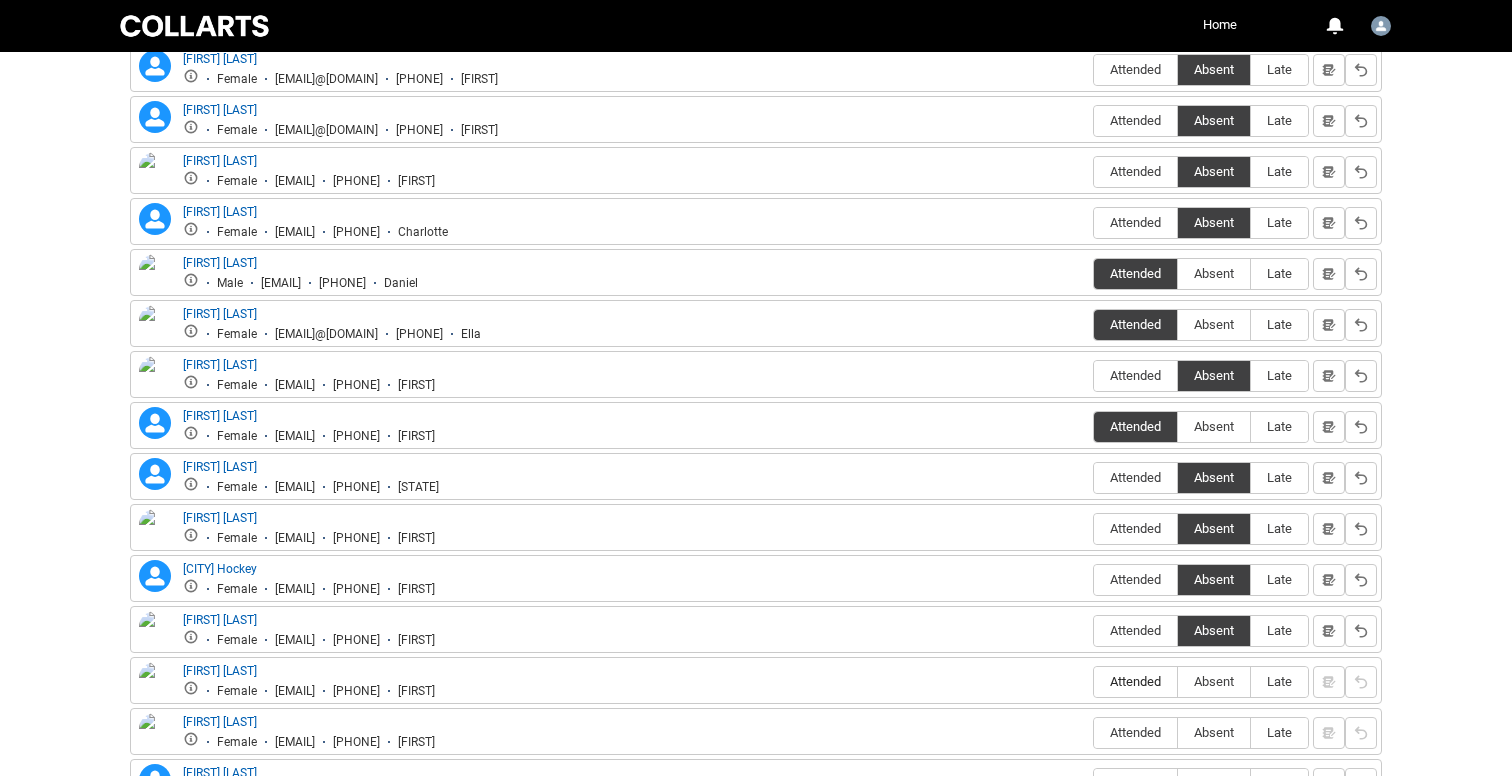 click on "Attended" at bounding box center [1135, 681] 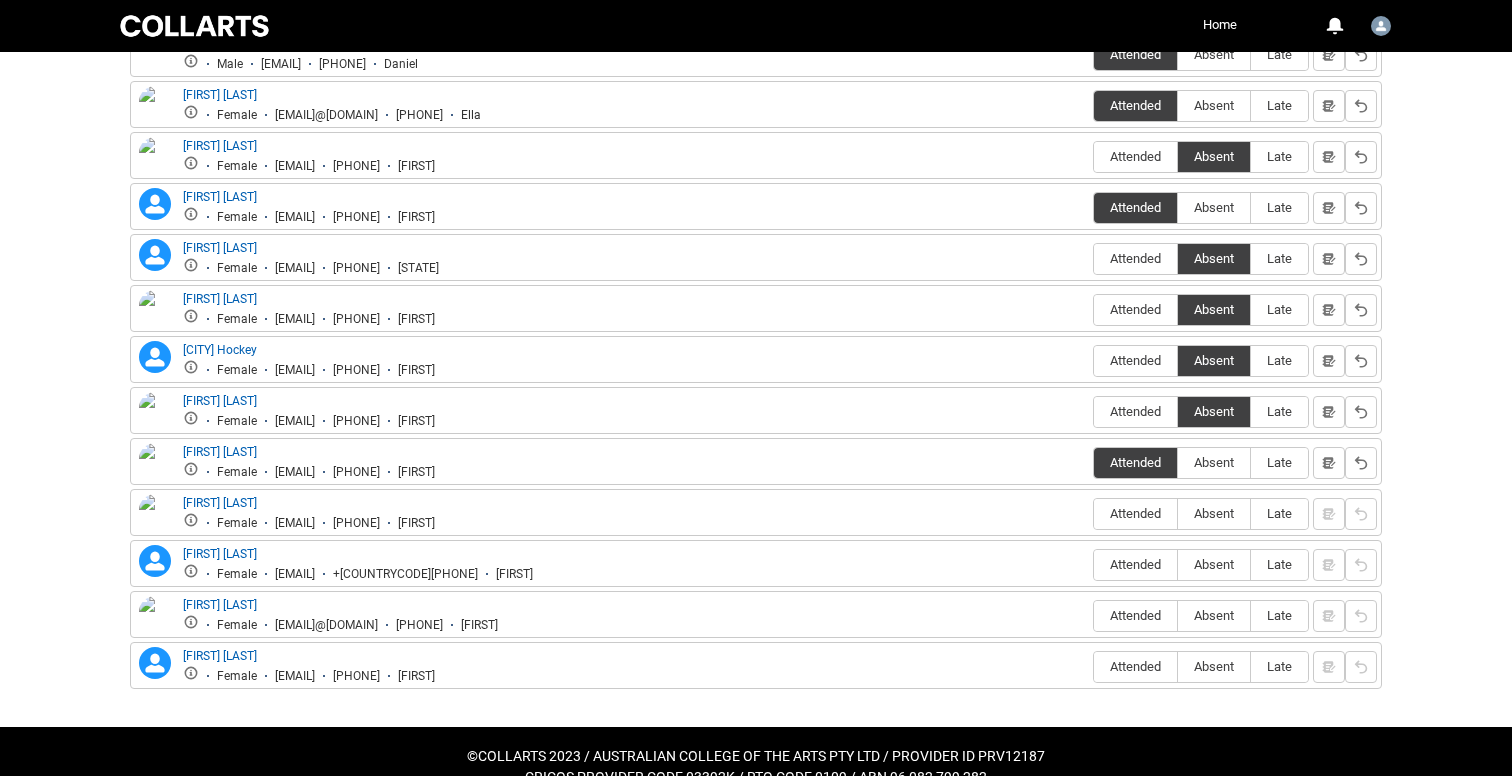 scroll, scrollTop: 1040, scrollLeft: 0, axis: vertical 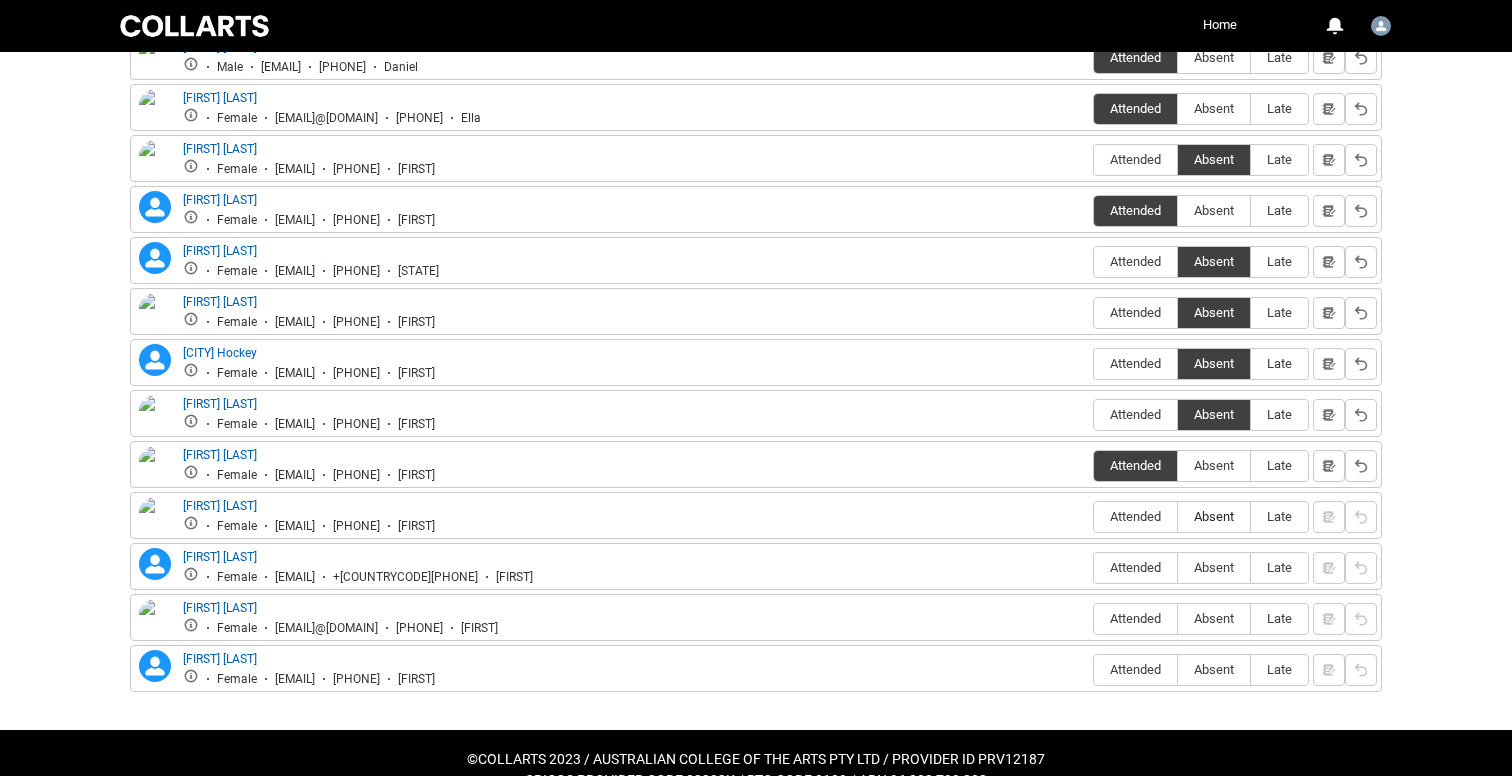 click on "Absent" at bounding box center [1214, 516] 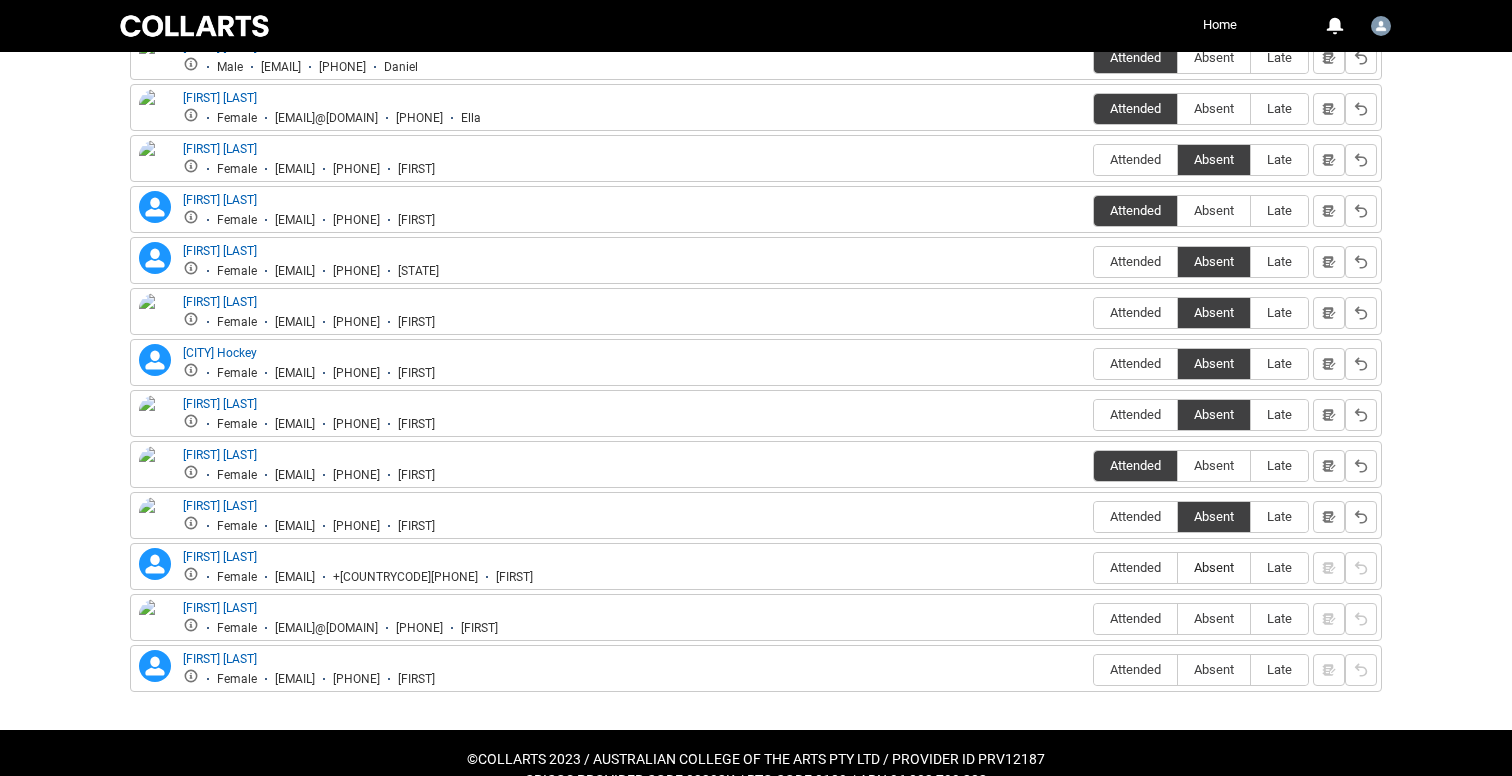 click on "Absent" at bounding box center (1214, 567) 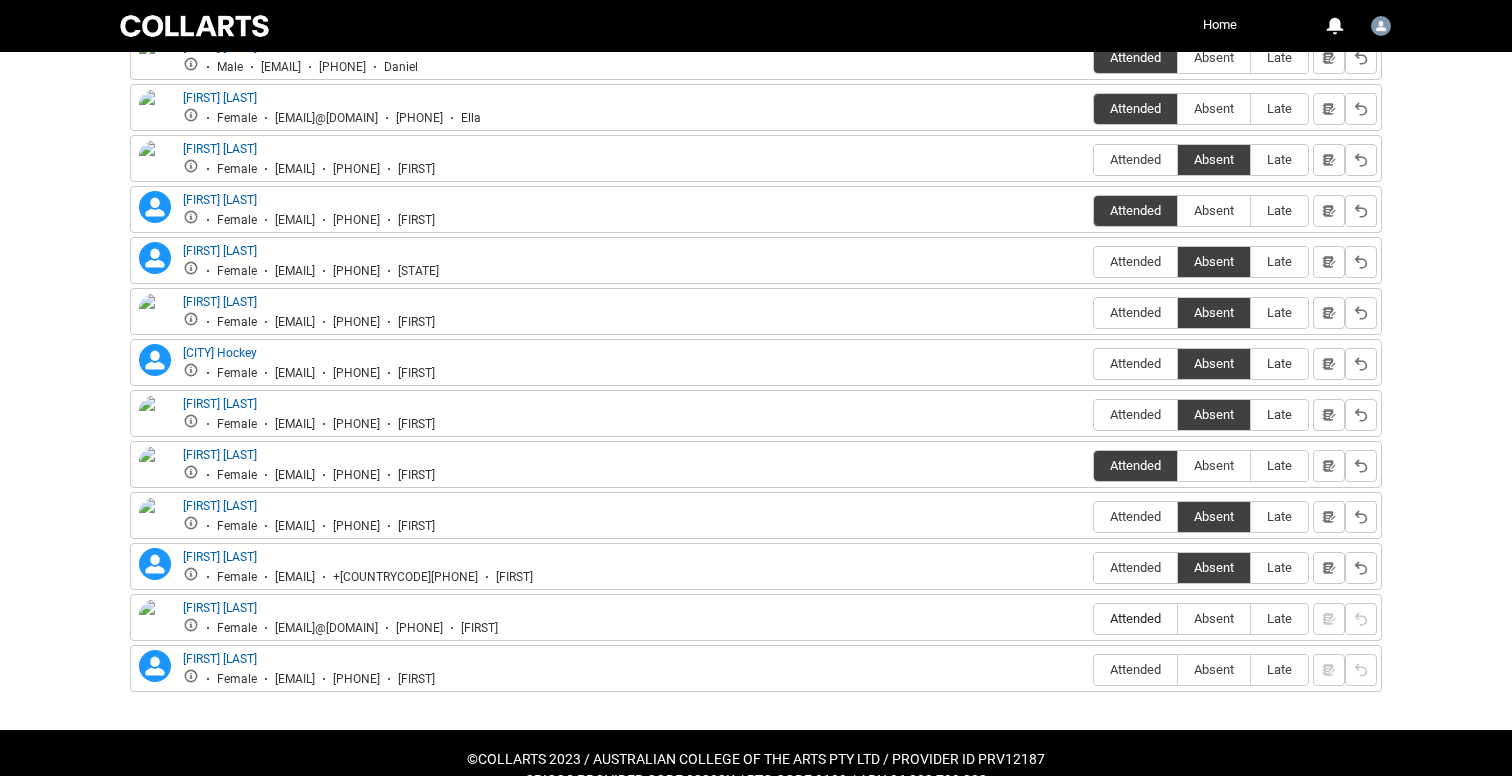 click on "Attended" at bounding box center [1135, 618] 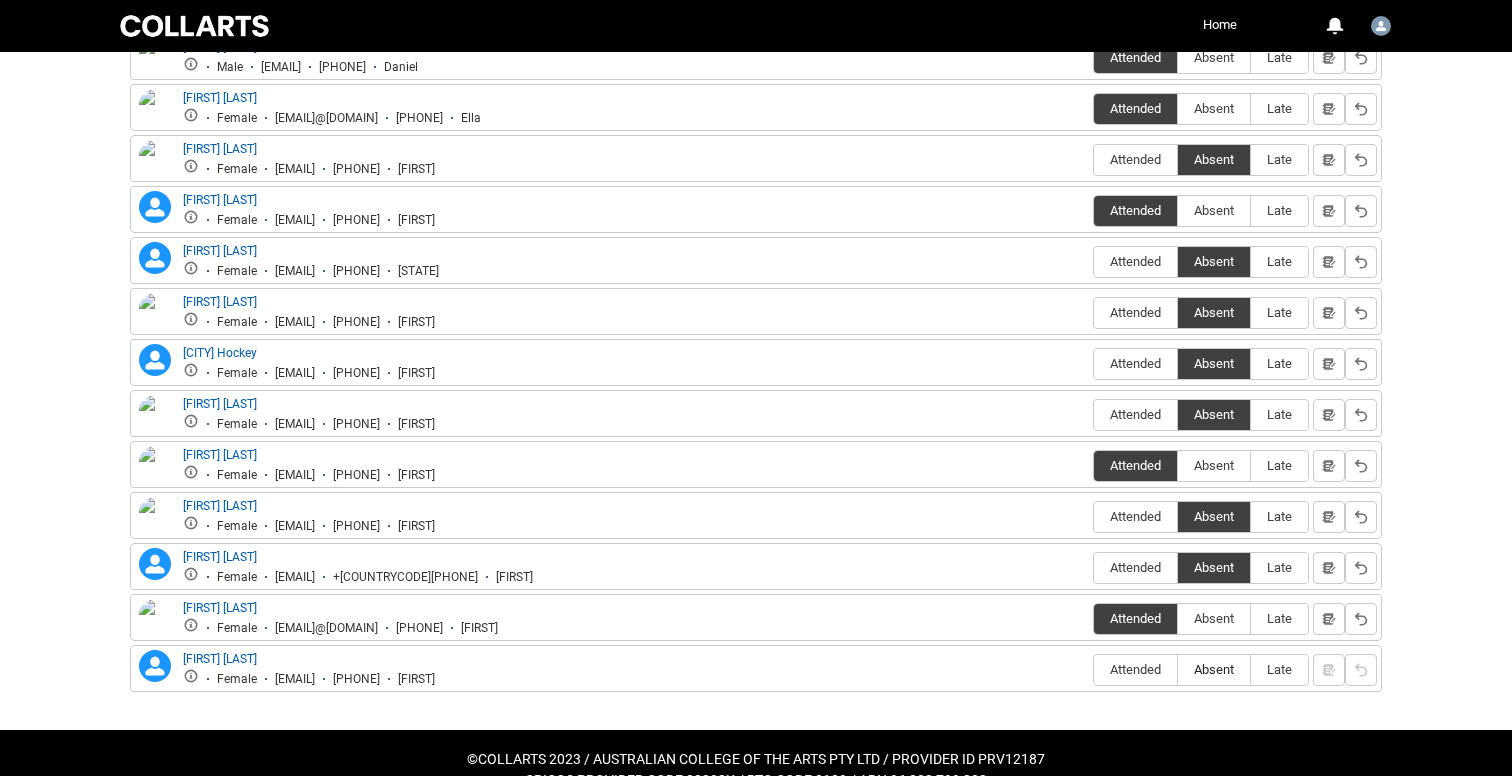 click on "Absent" at bounding box center (1214, 669) 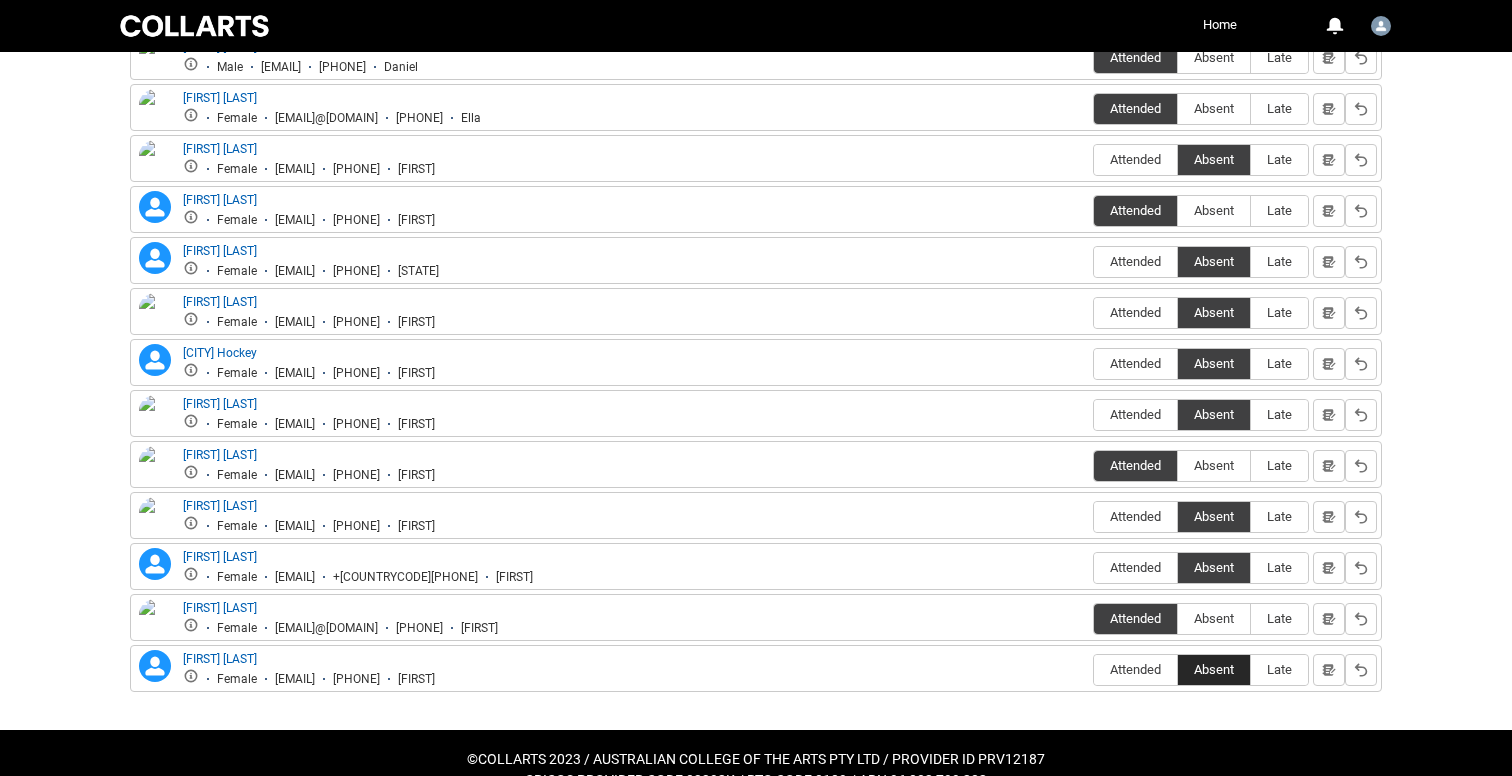 scroll, scrollTop: 0, scrollLeft: 0, axis: both 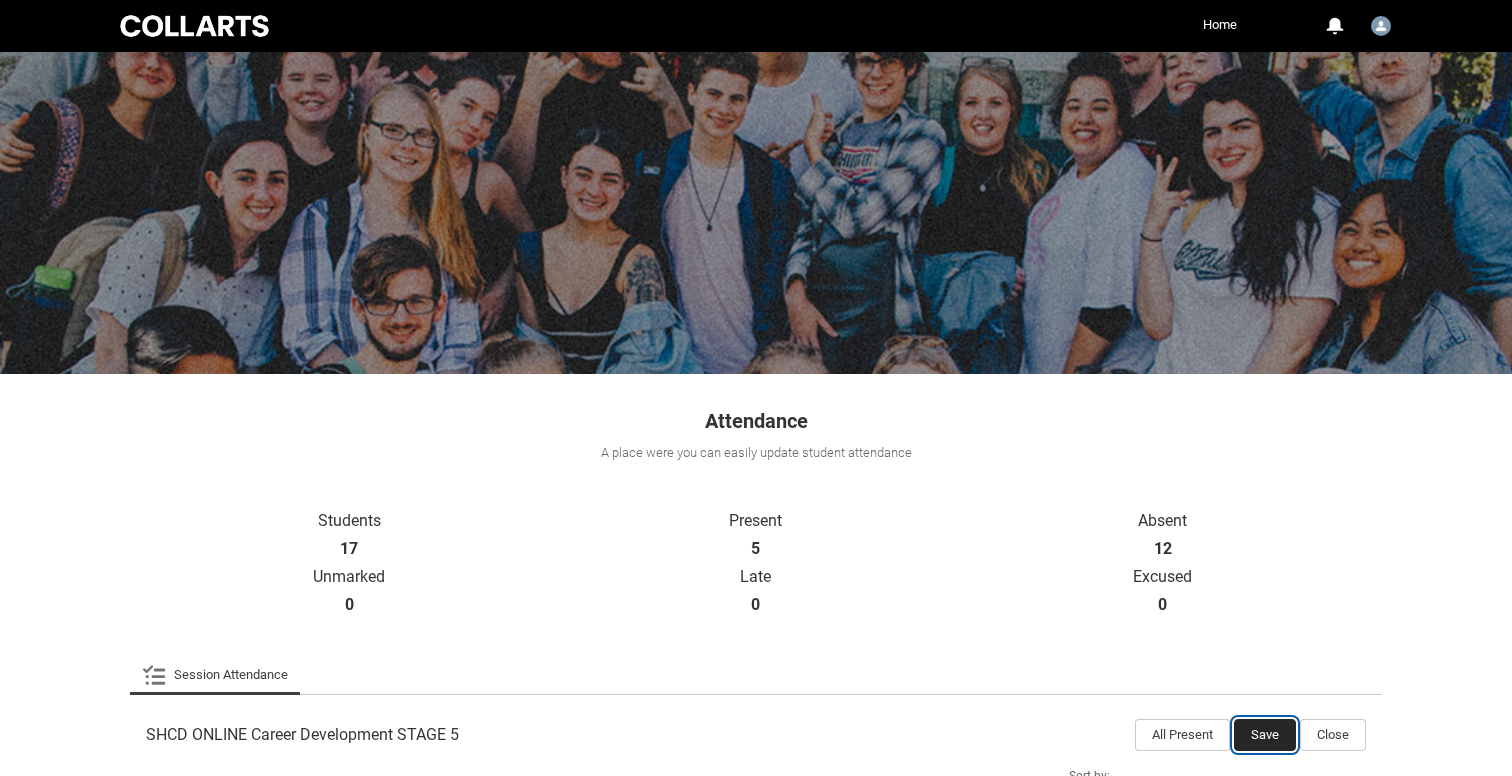 click on "Save" at bounding box center (1265, 735) 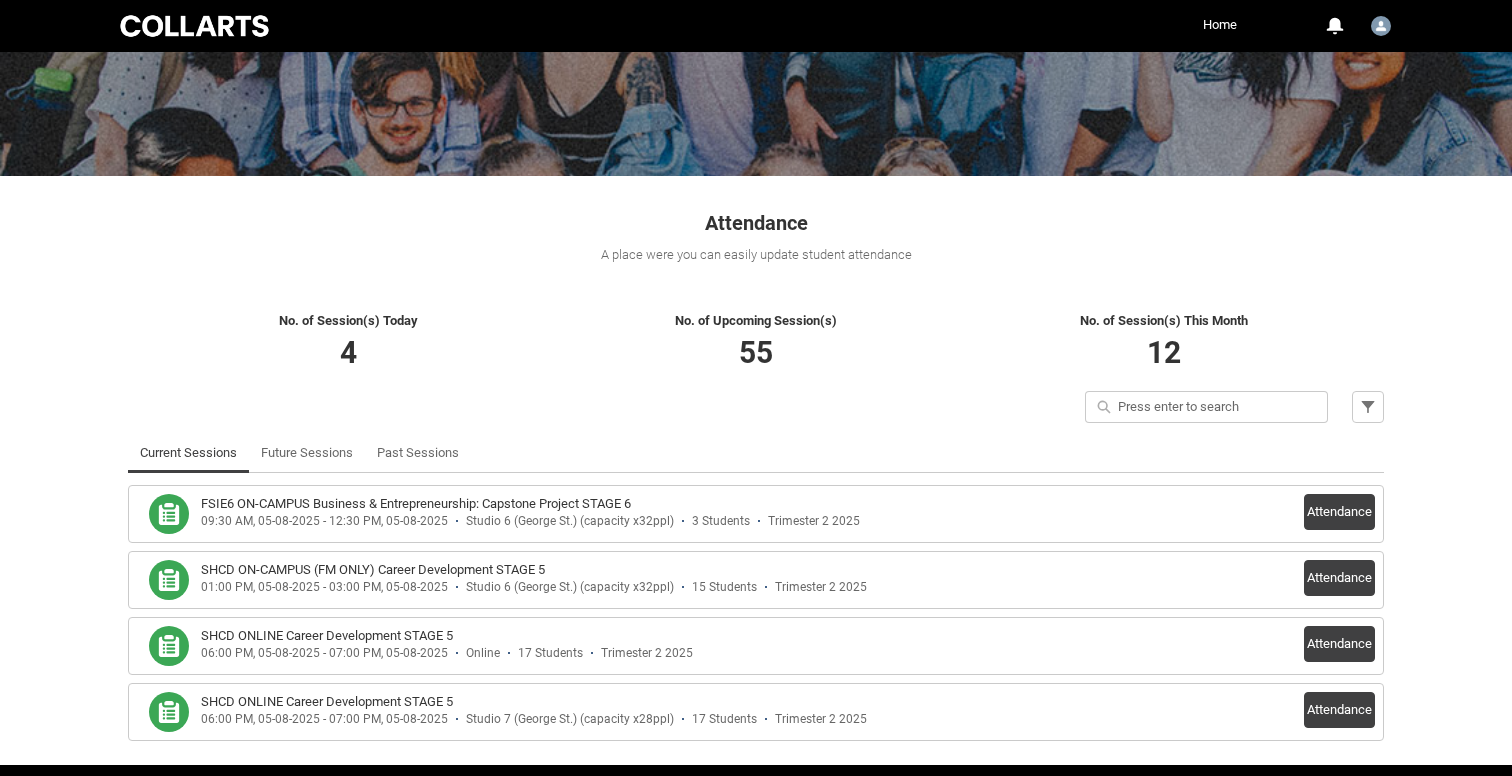 scroll, scrollTop: 268, scrollLeft: 0, axis: vertical 